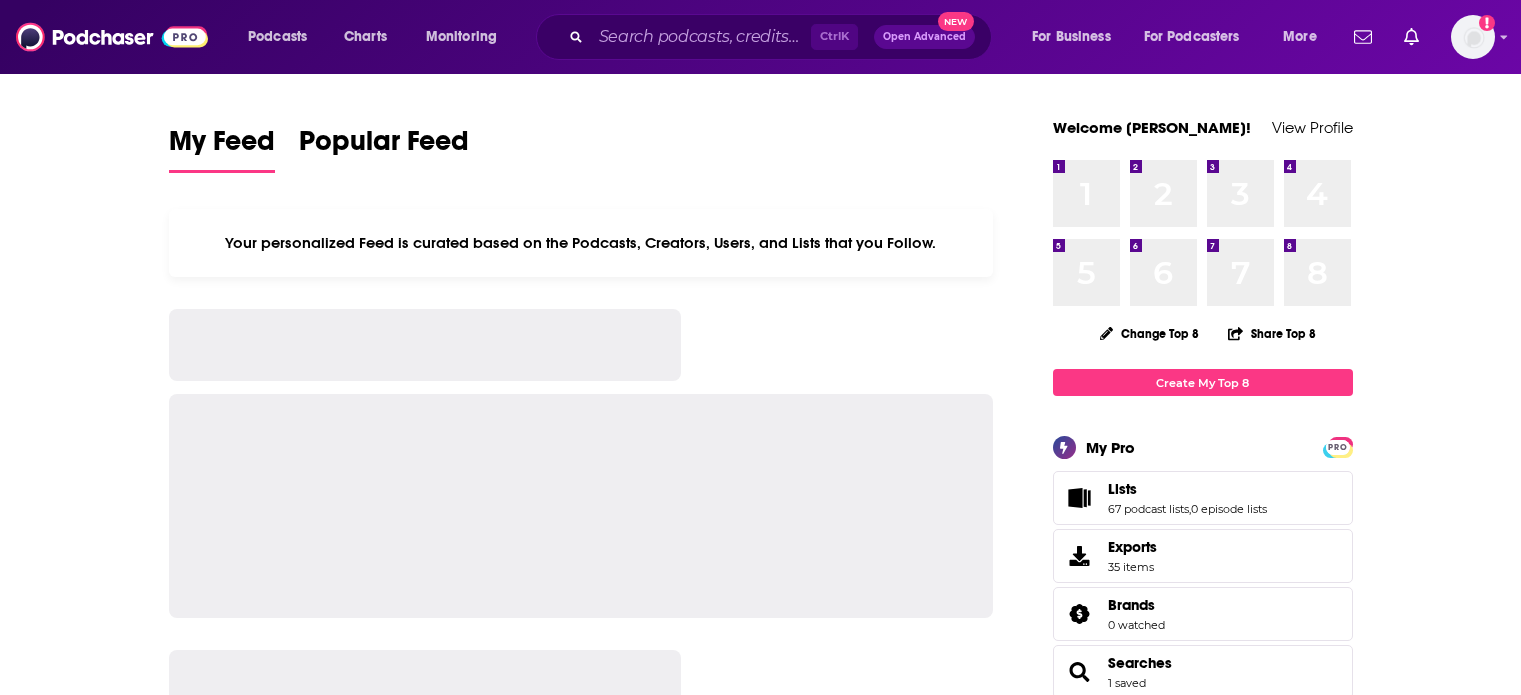 scroll, scrollTop: 0, scrollLeft: 0, axis: both 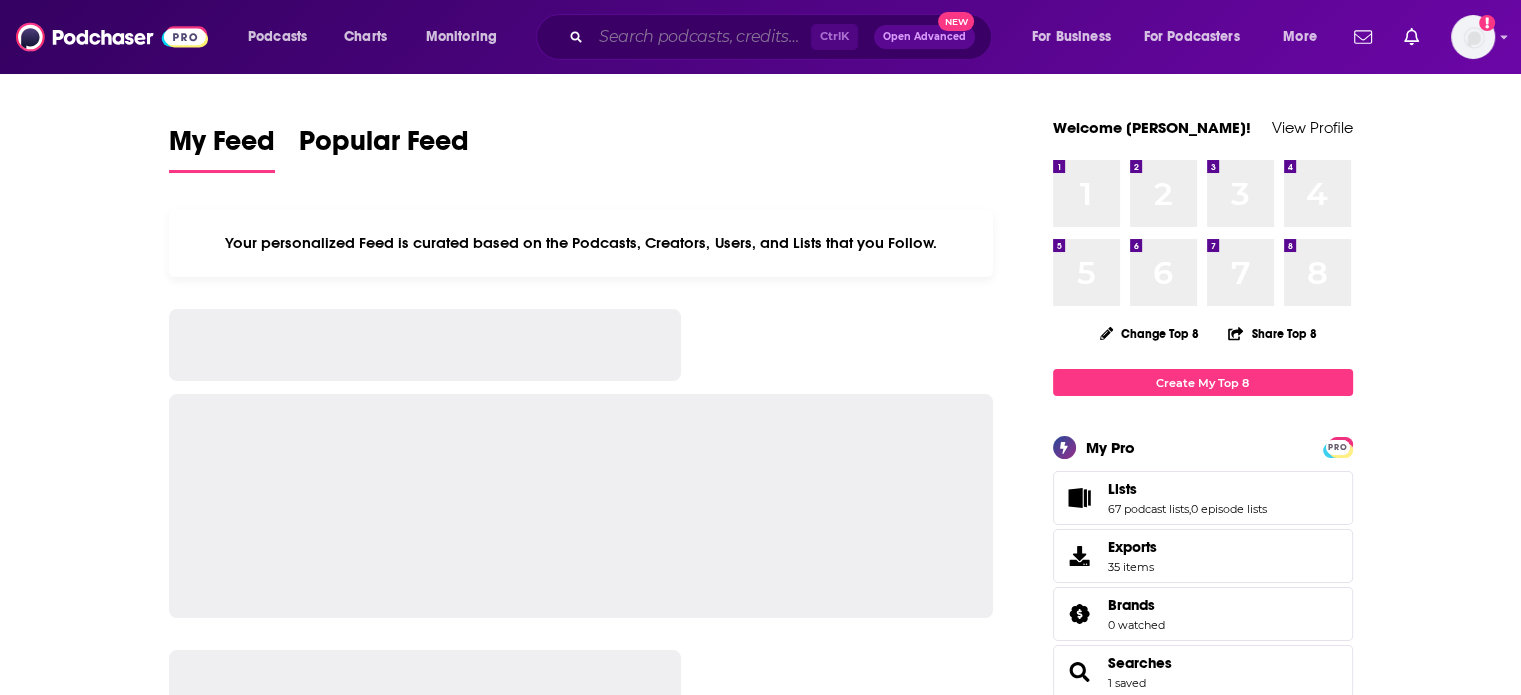 click at bounding box center (701, 37) 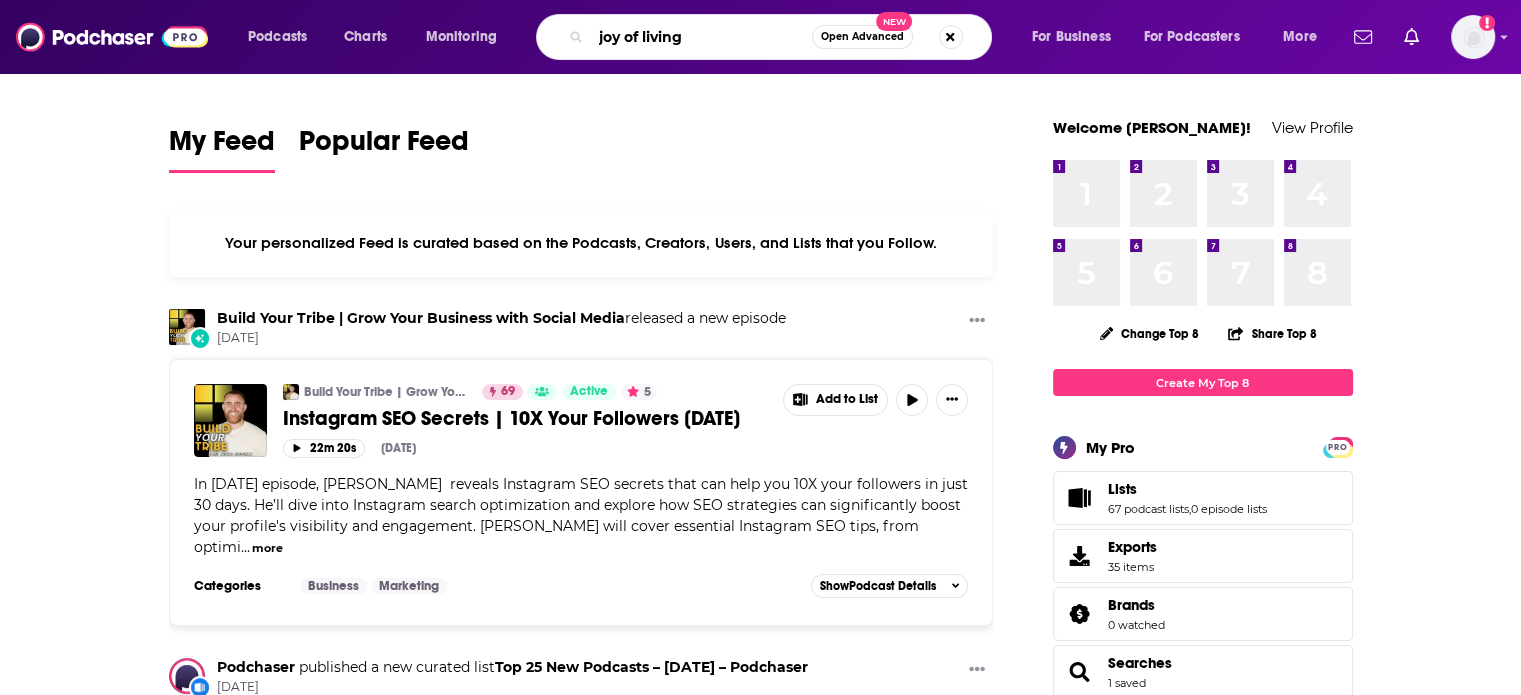 type on "joy of living" 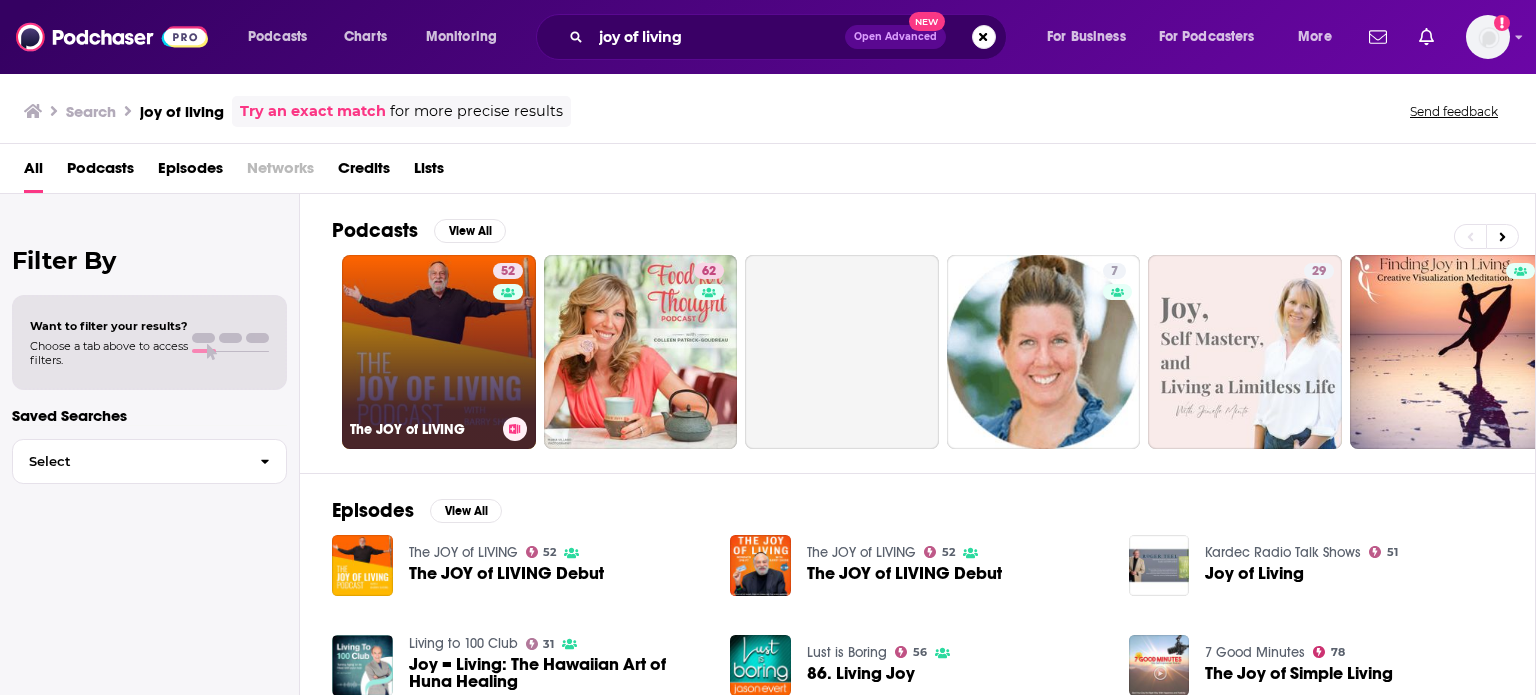 click on "52 The JOY of LIVING" at bounding box center (439, 352) 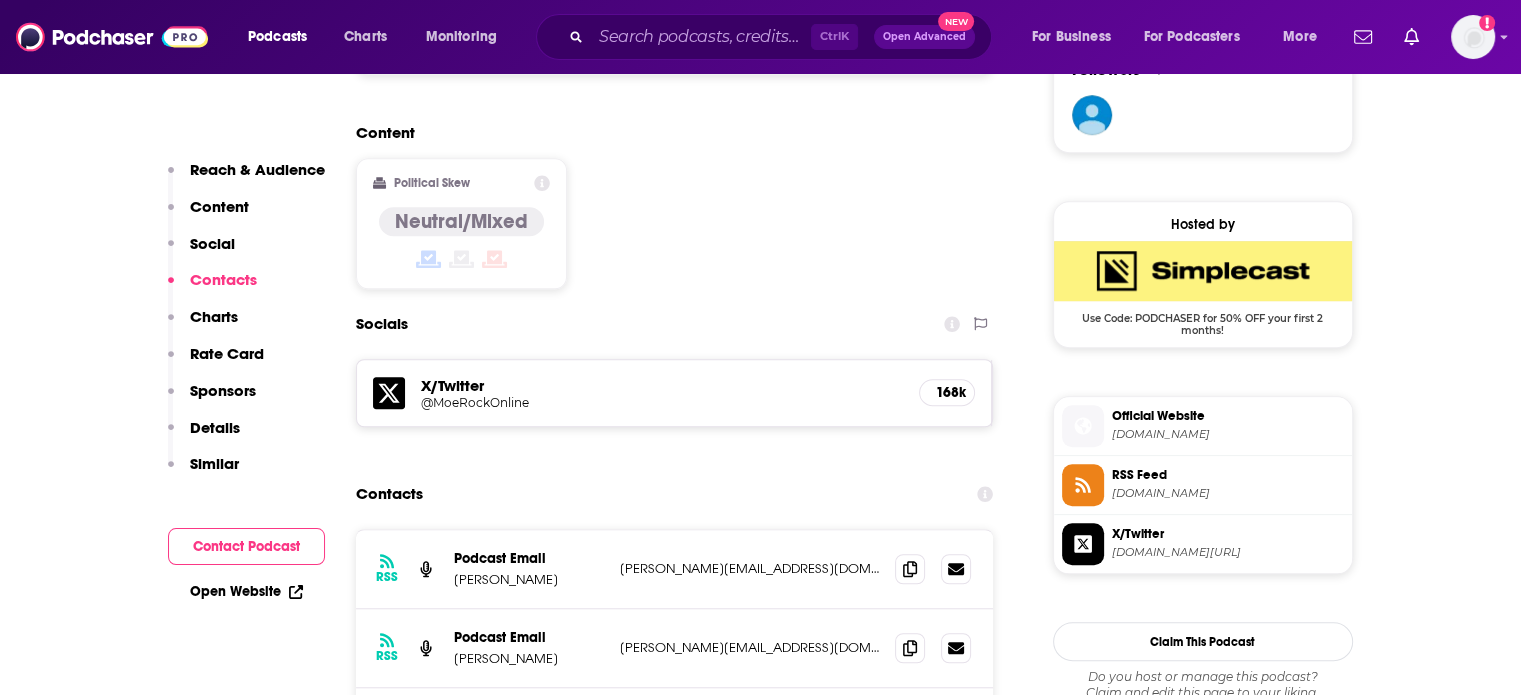 scroll, scrollTop: 1600, scrollLeft: 0, axis: vertical 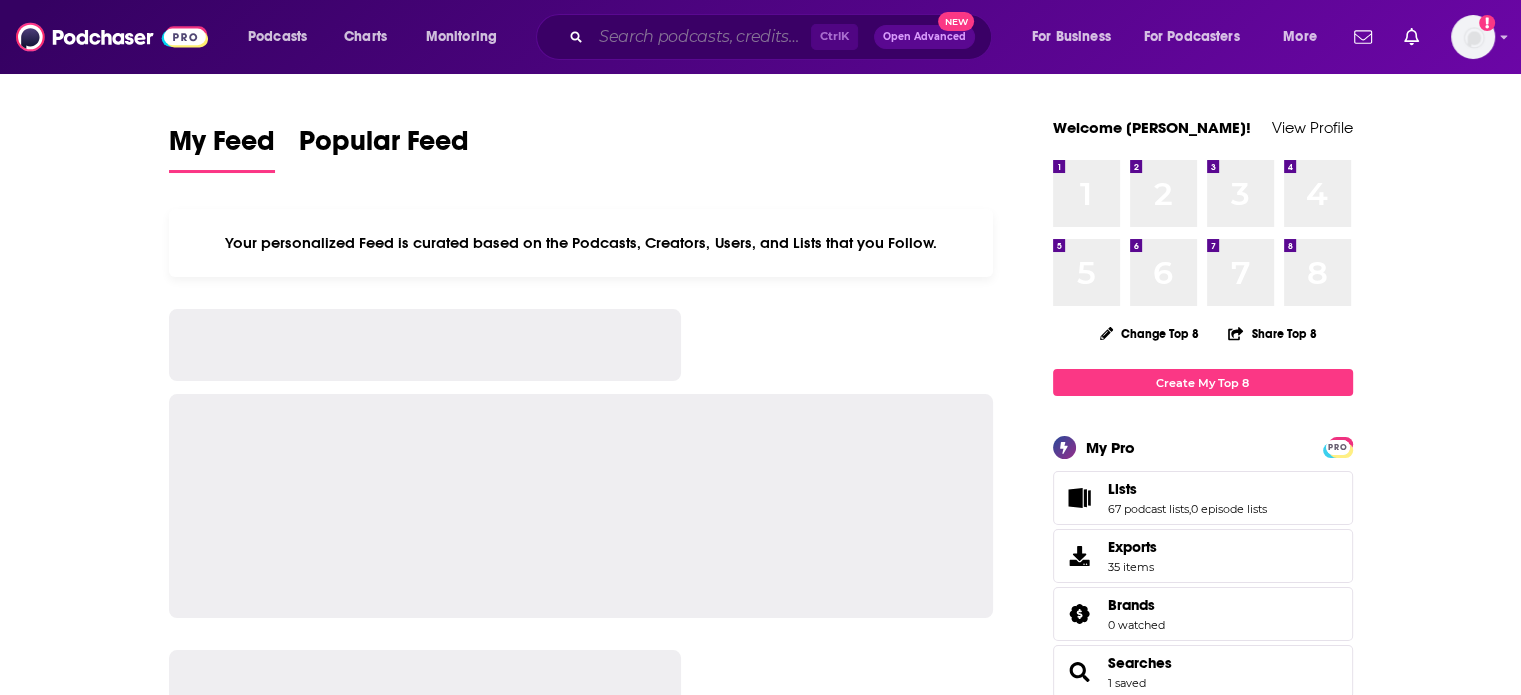 click at bounding box center (701, 37) 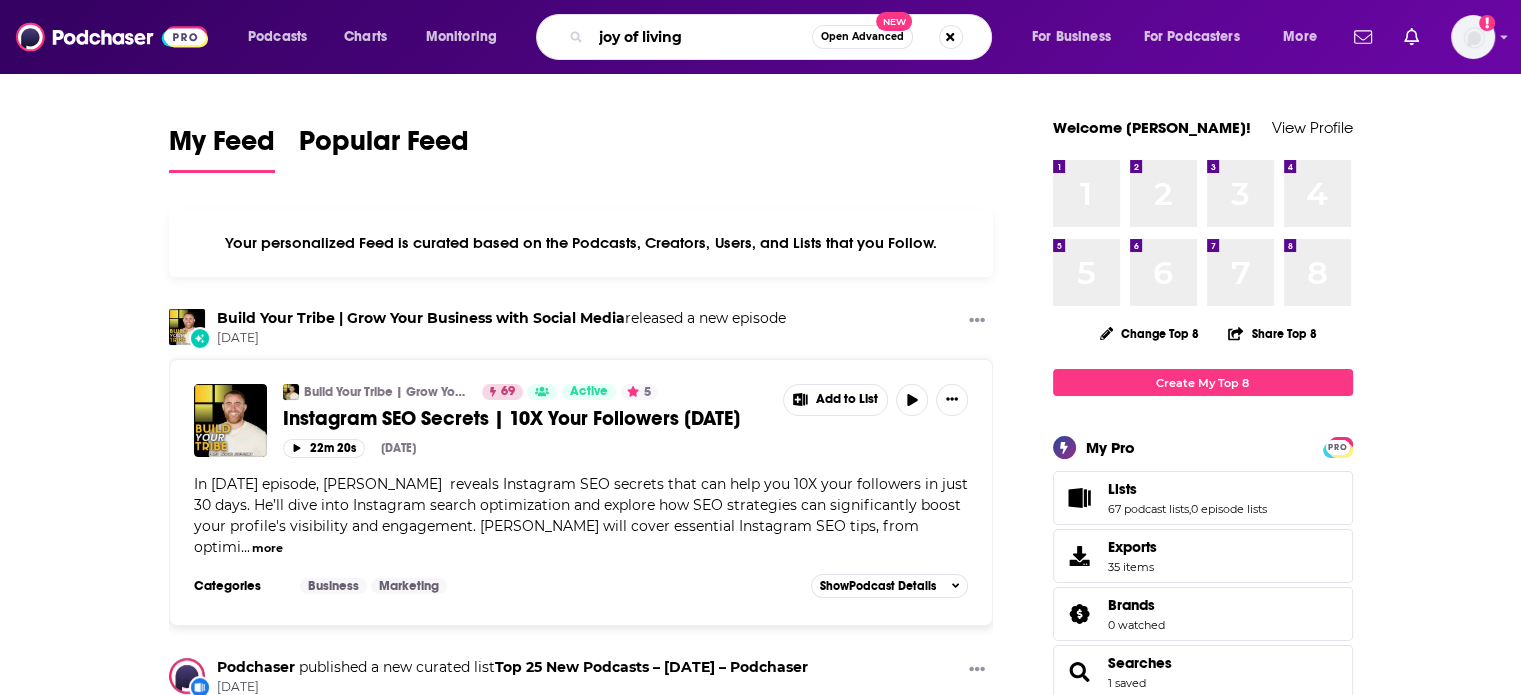 type on "joy of living" 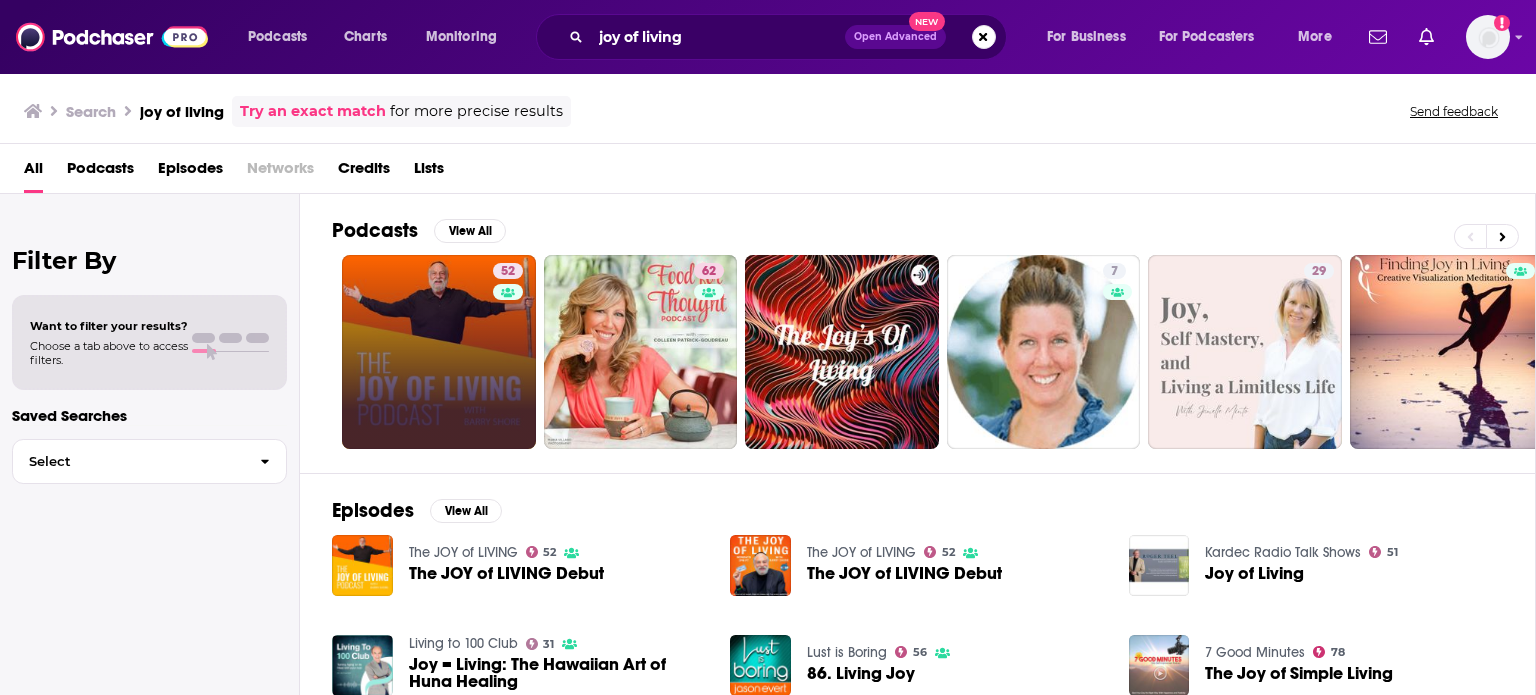 click on "Has guests" at bounding box center [505, 320] 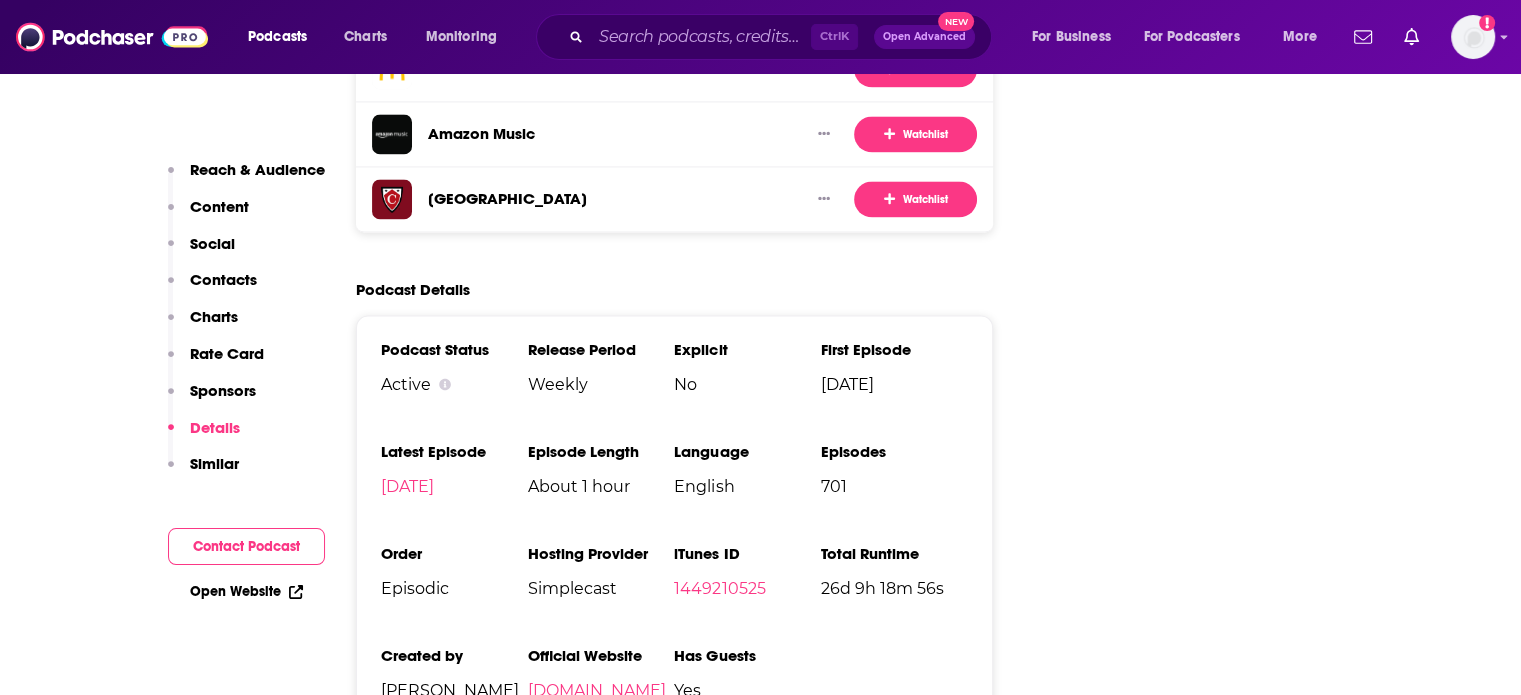 scroll, scrollTop: 3100, scrollLeft: 0, axis: vertical 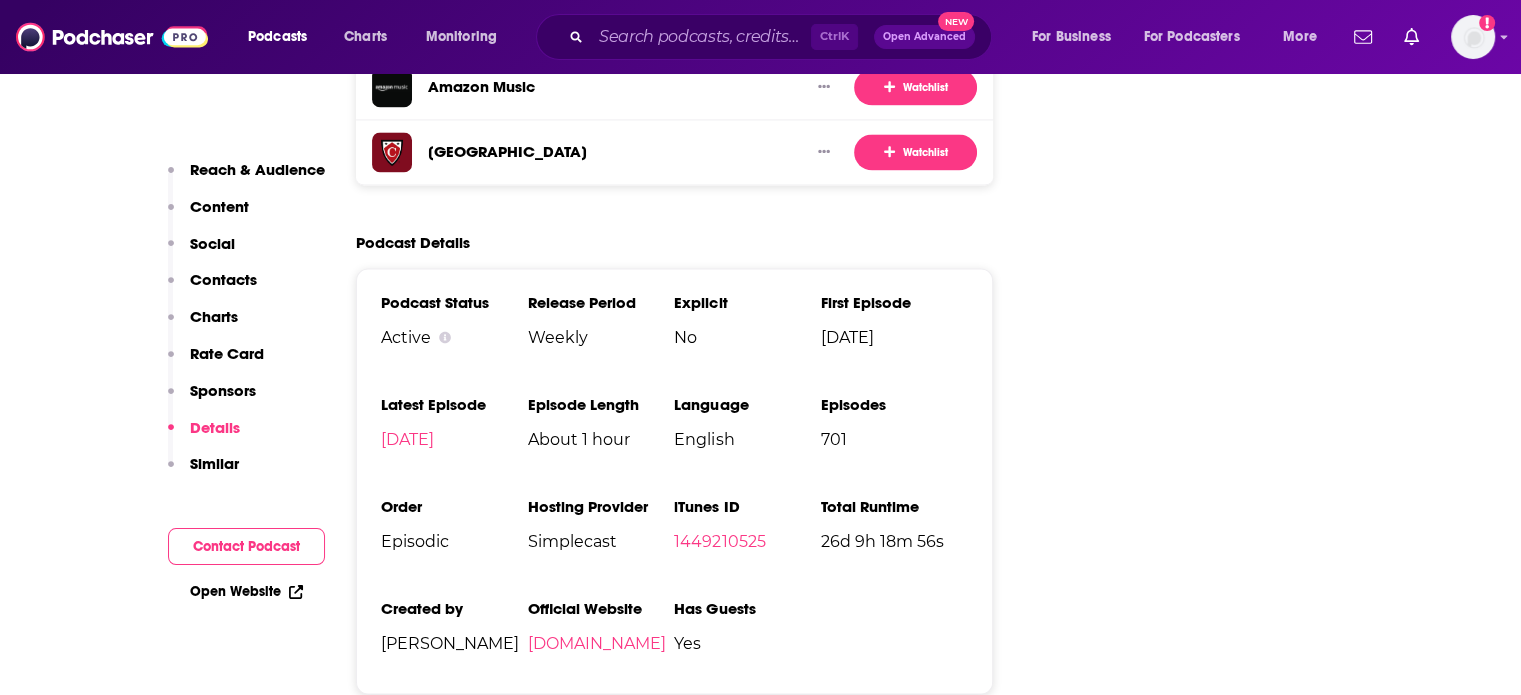 click on "Simplecast" at bounding box center (600, 541) 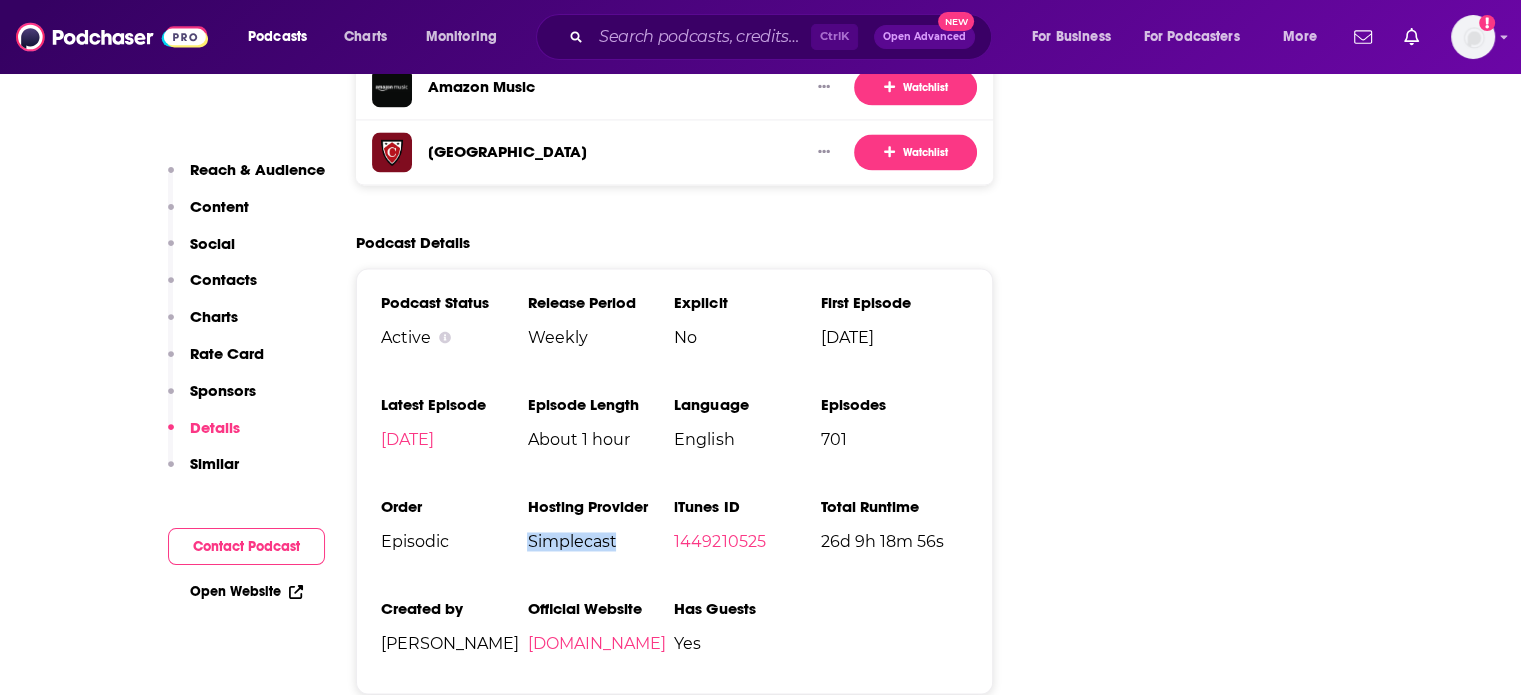 click on "Simplecast" at bounding box center (600, 541) 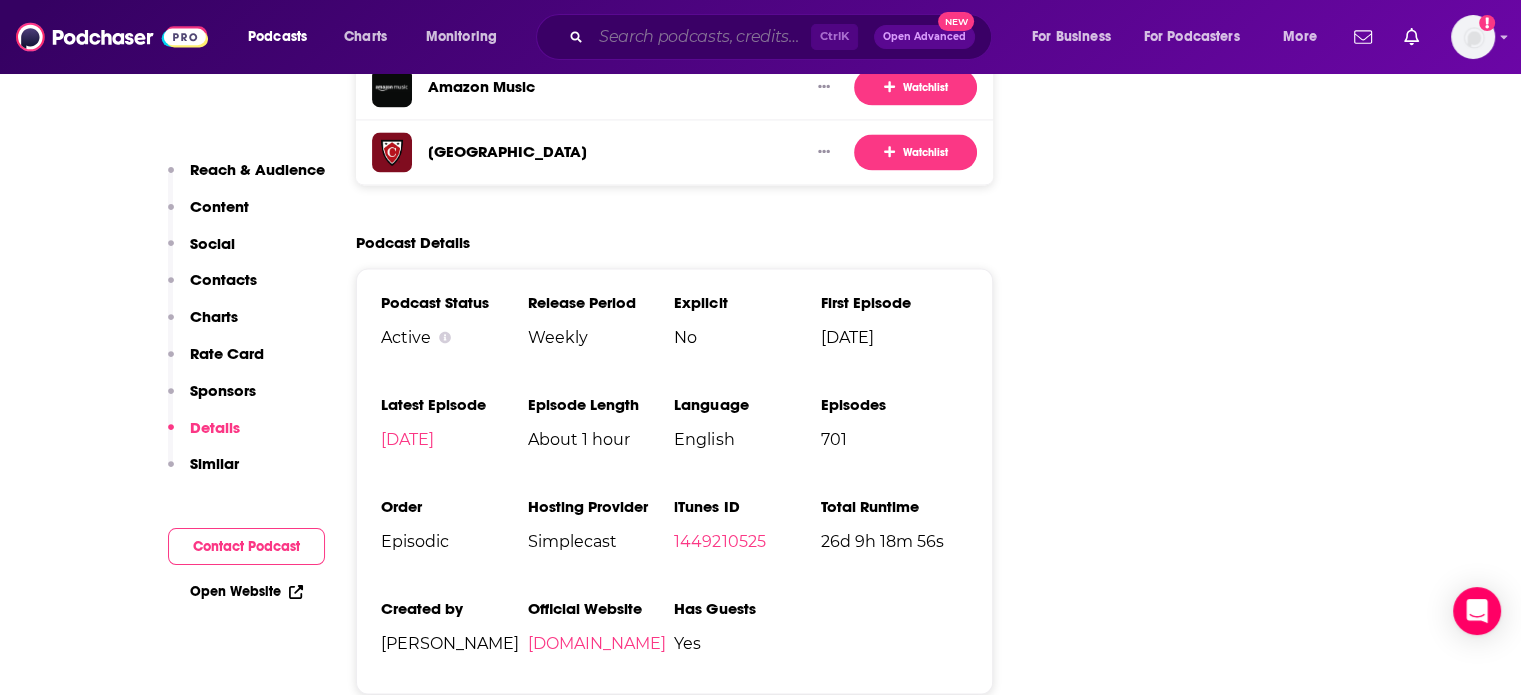 click at bounding box center [701, 37] 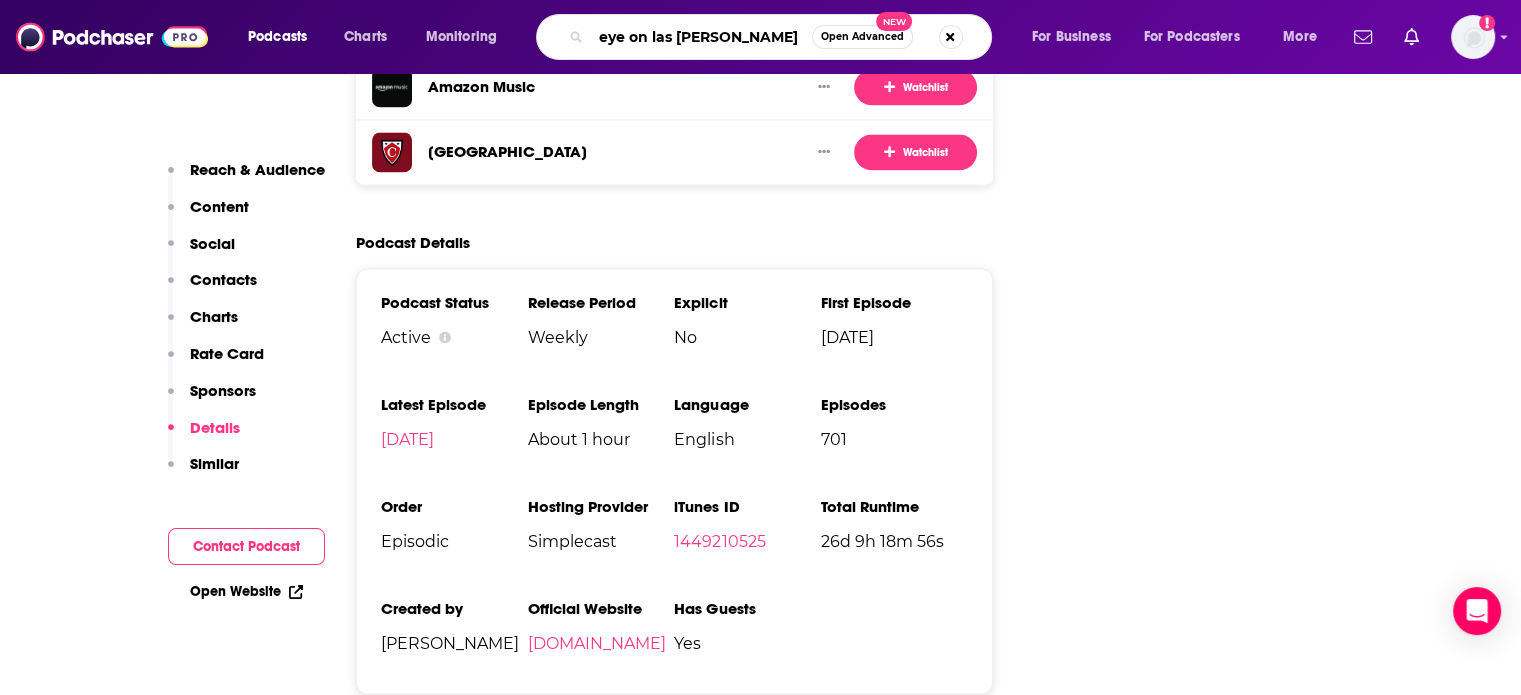 type on "eye on las vegas" 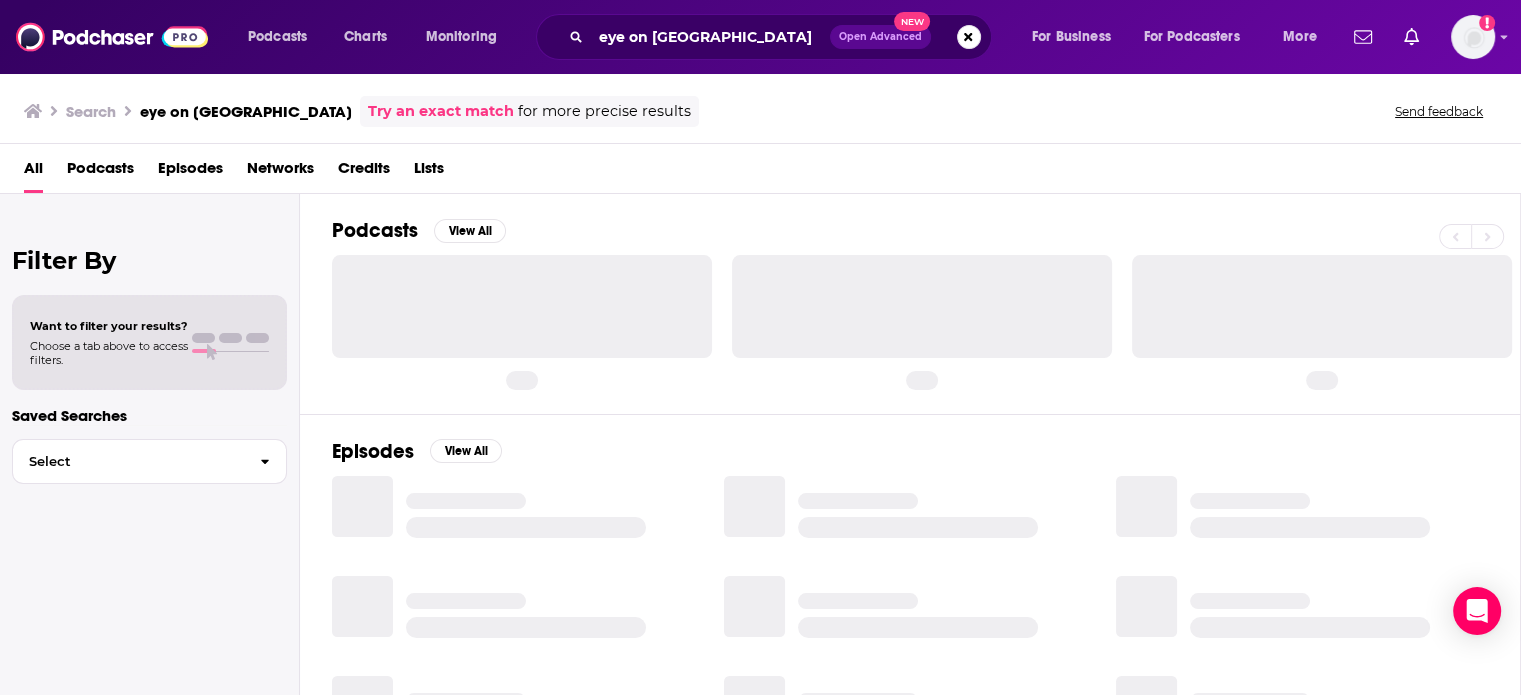 scroll, scrollTop: 0, scrollLeft: 0, axis: both 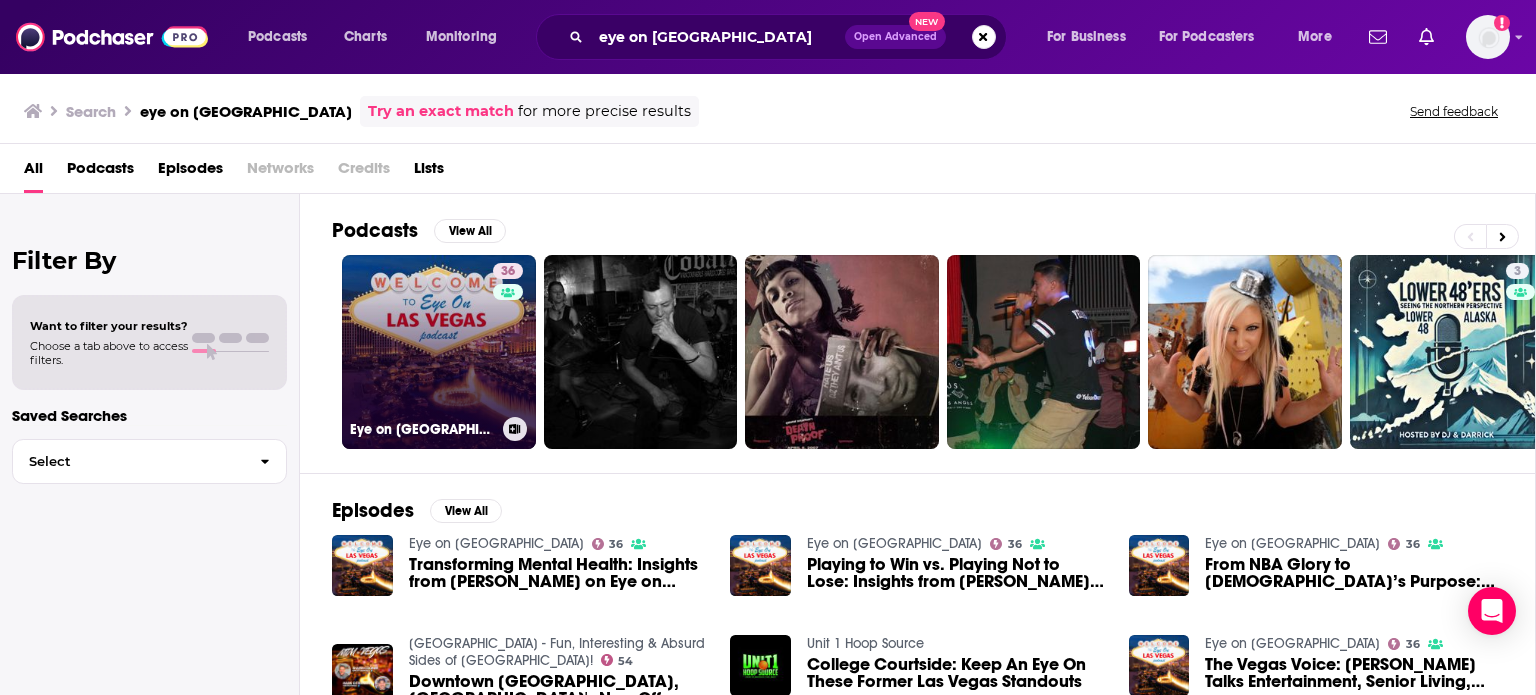 click on "36 Eye on Las Vegas" at bounding box center [439, 352] 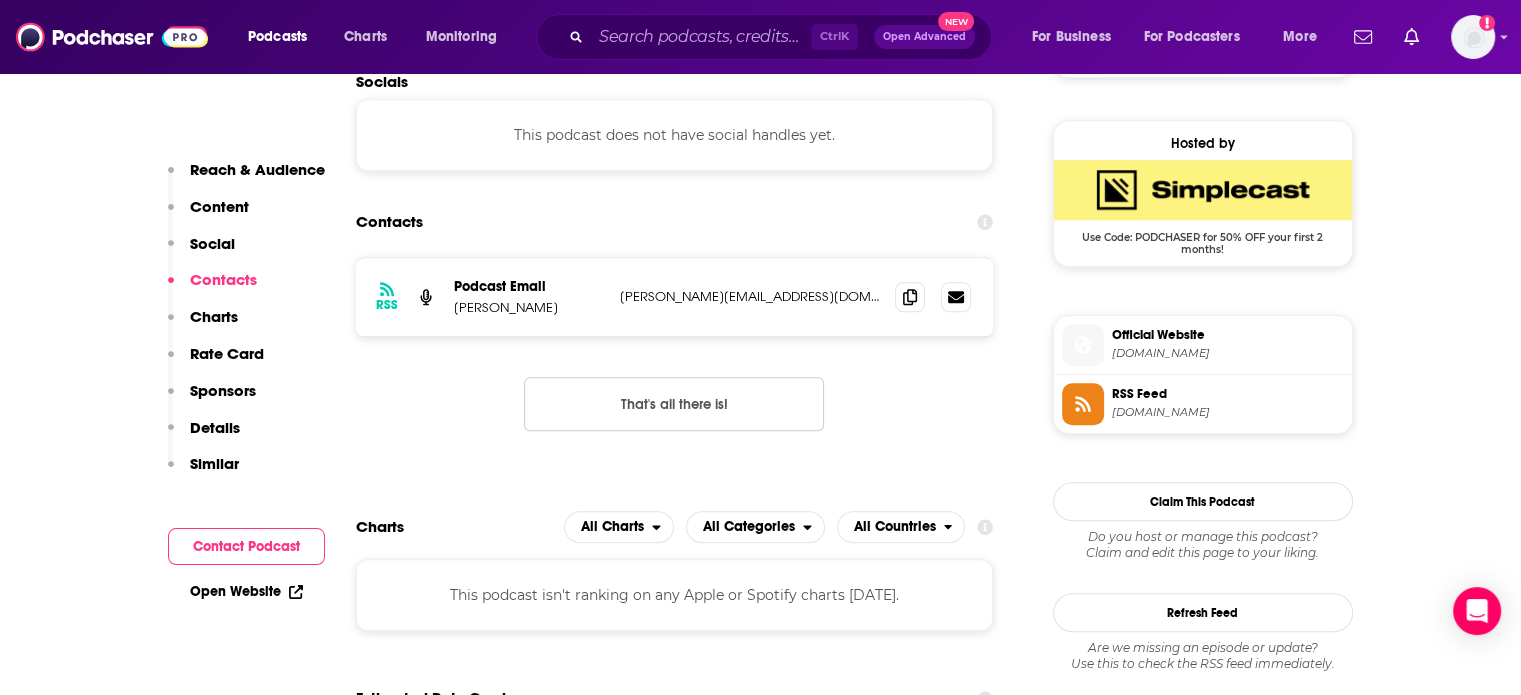 scroll, scrollTop: 1500, scrollLeft: 0, axis: vertical 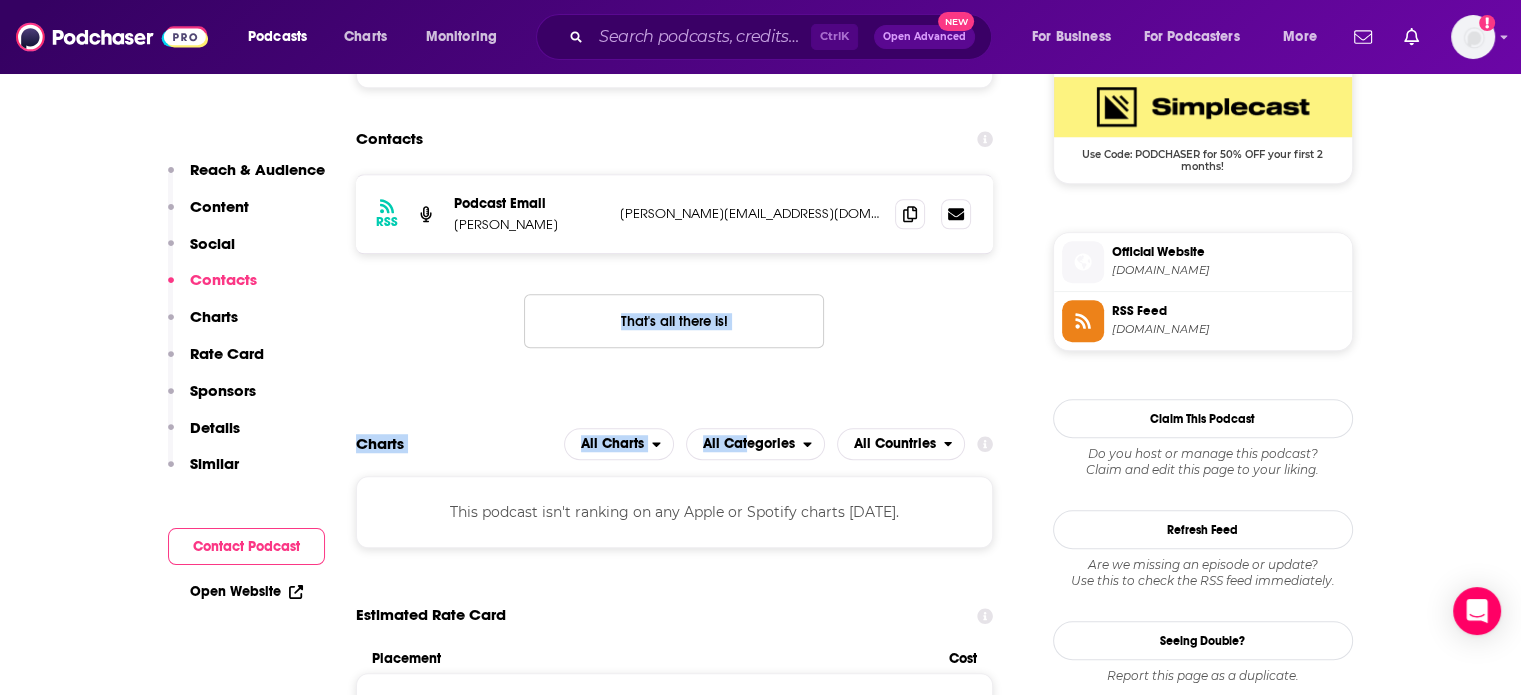 drag, startPoint x: 719, startPoint y: 387, endPoint x: 494, endPoint y: 294, distance: 243.46252 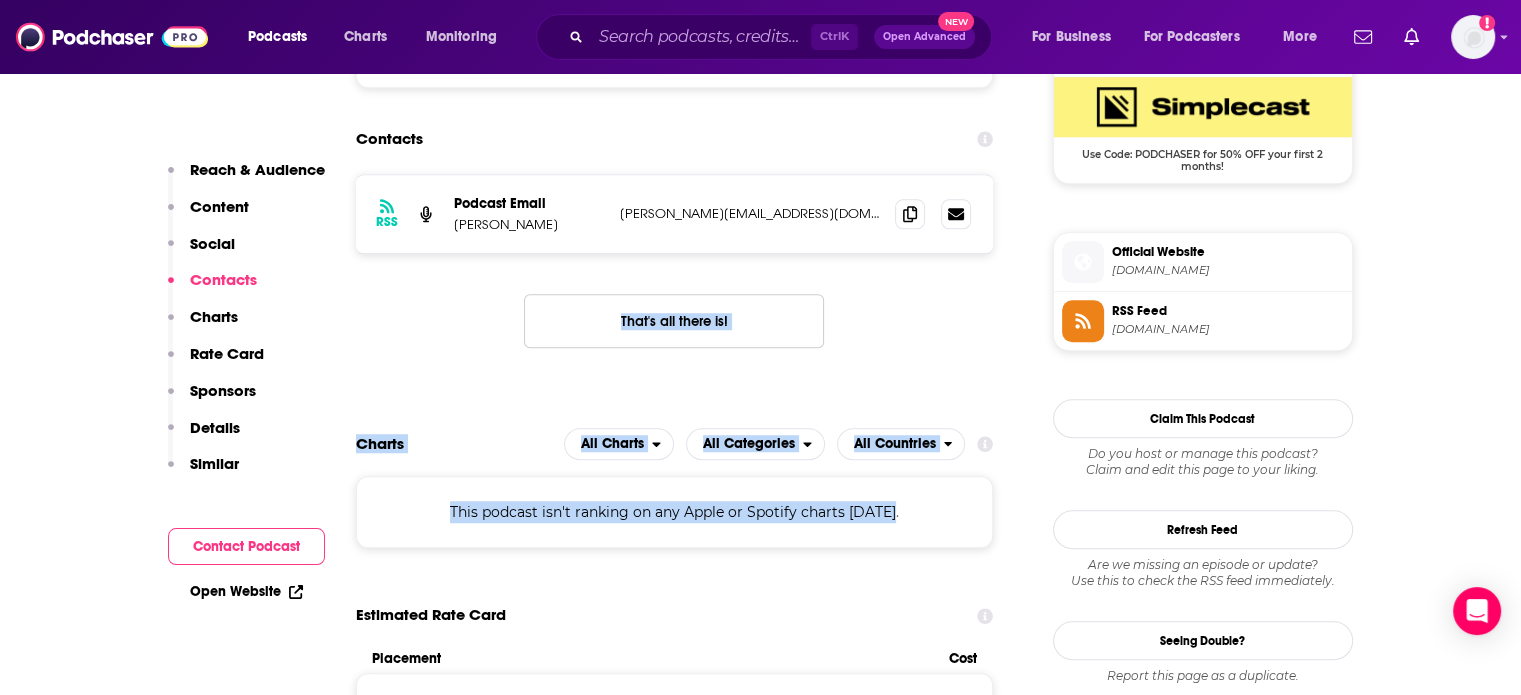 drag, startPoint x: 692, startPoint y: 371, endPoint x: 899, endPoint y: 541, distance: 267.86005 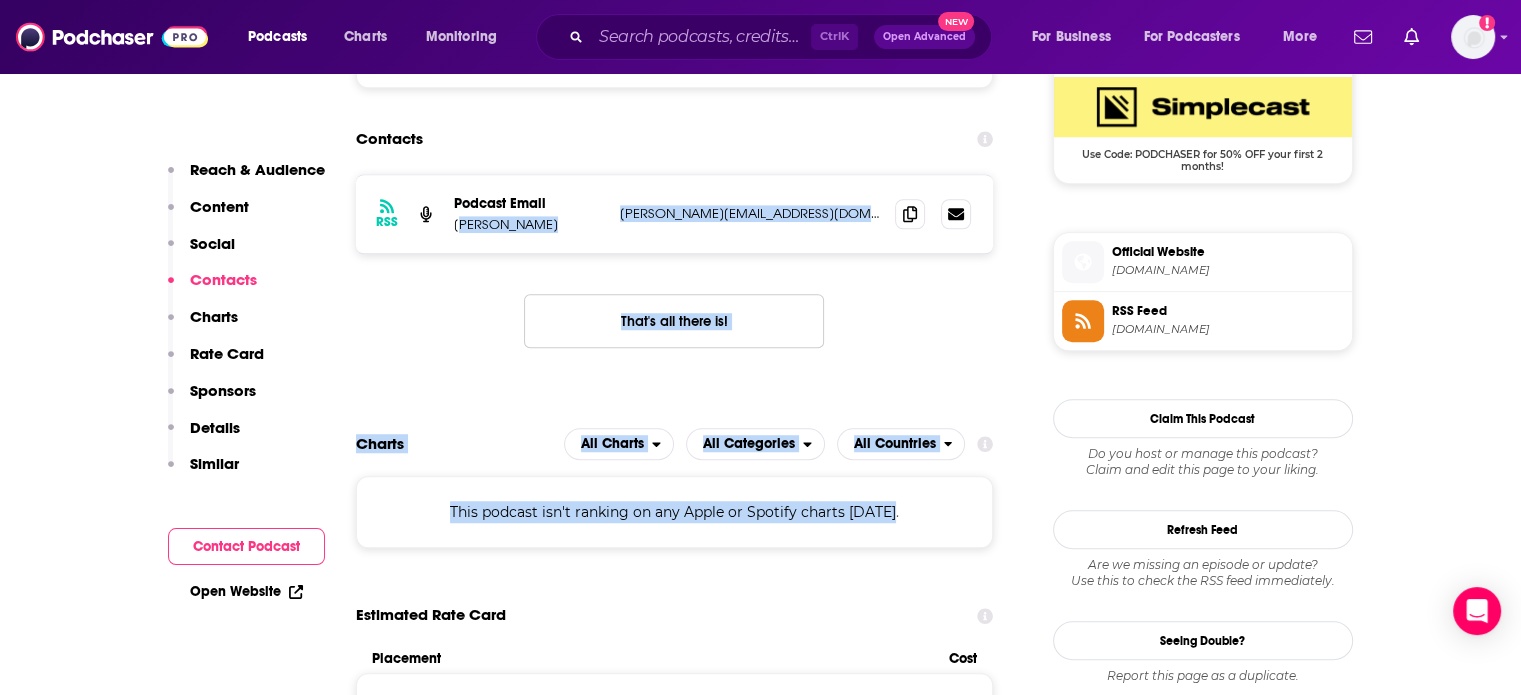 drag, startPoint x: 910, startPoint y: 521, endPoint x: 464, endPoint y: 297, distance: 499.0912 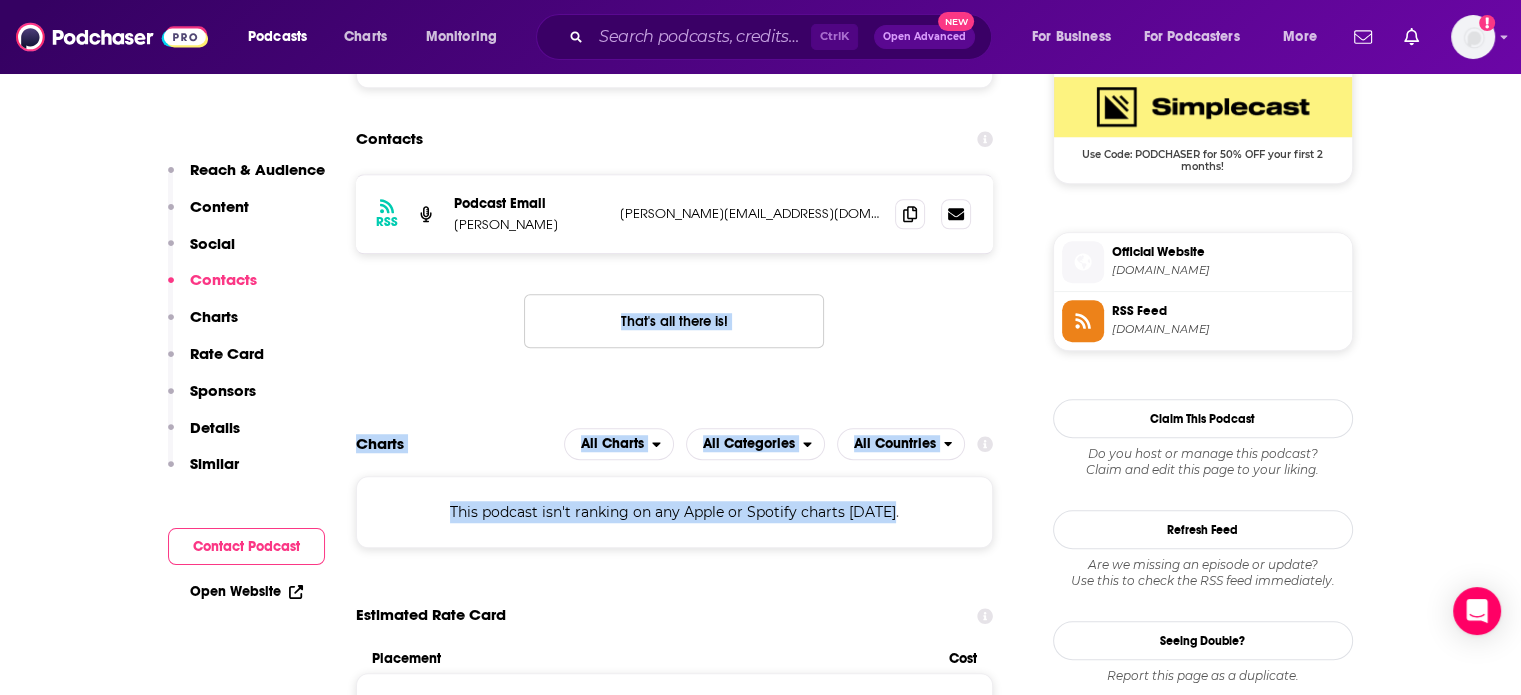 drag, startPoint x: 538, startPoint y: 324, endPoint x: 1000, endPoint y: 510, distance: 498.03613 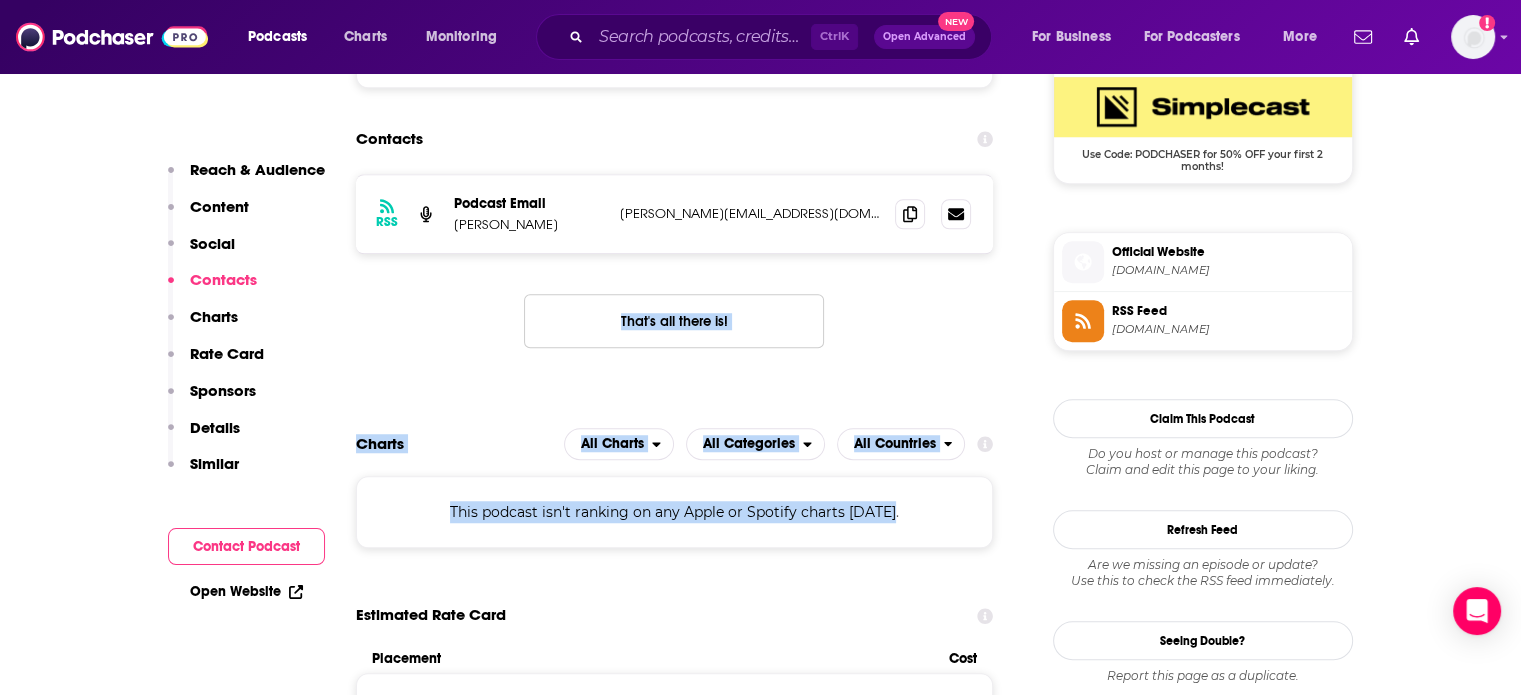 drag, startPoint x: 890, startPoint y: 495, endPoint x: 512, endPoint y: 321, distance: 416.12497 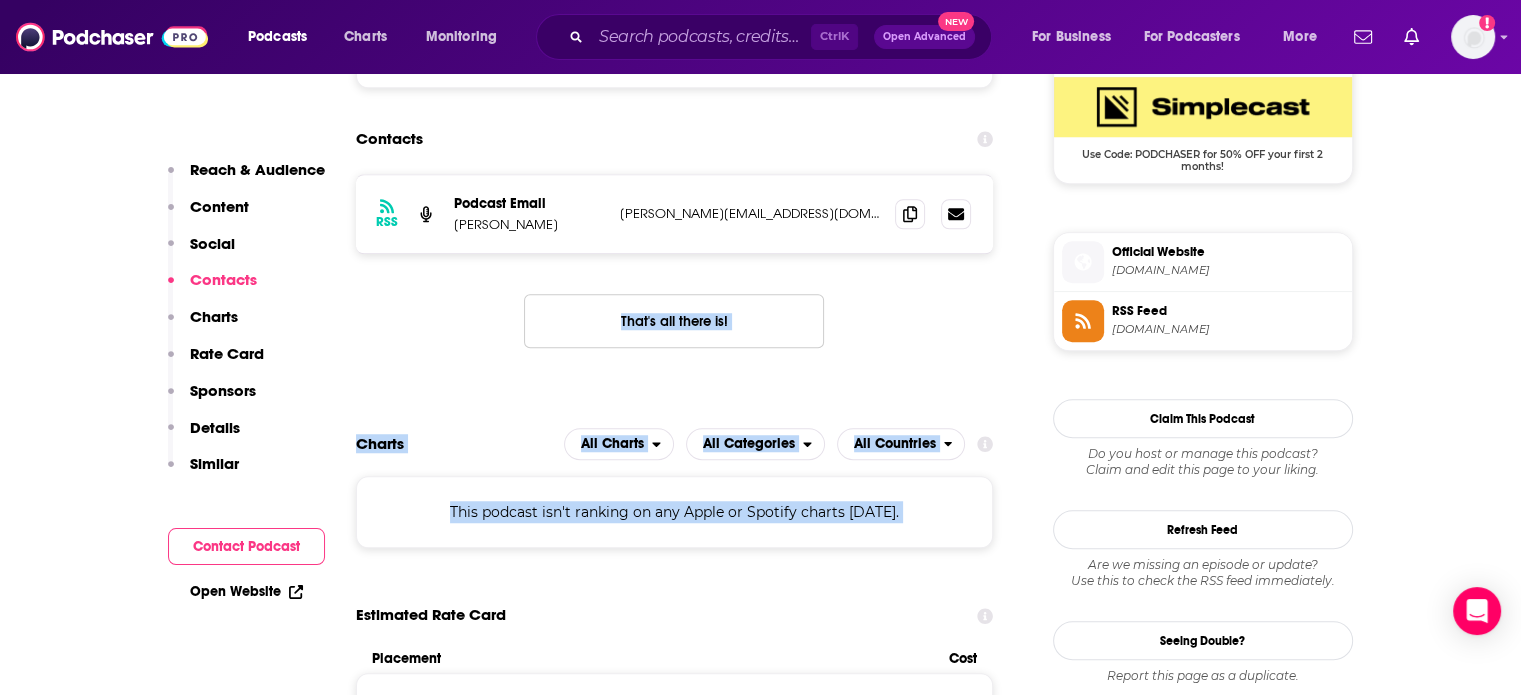 drag, startPoint x: 512, startPoint y: 321, endPoint x: 1004, endPoint y: 519, distance: 530.34705 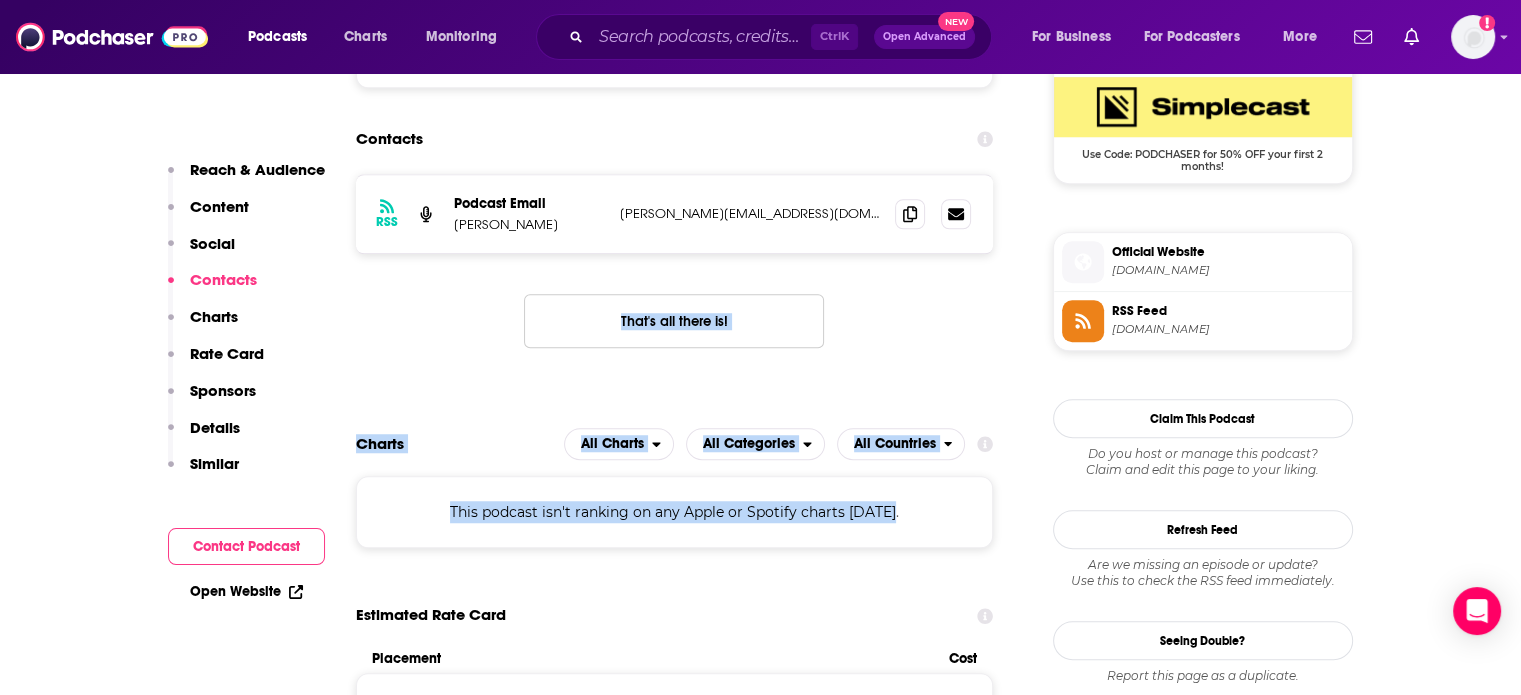 drag, startPoint x: 903, startPoint y: 496, endPoint x: 531, endPoint y: 327, distance: 408.58905 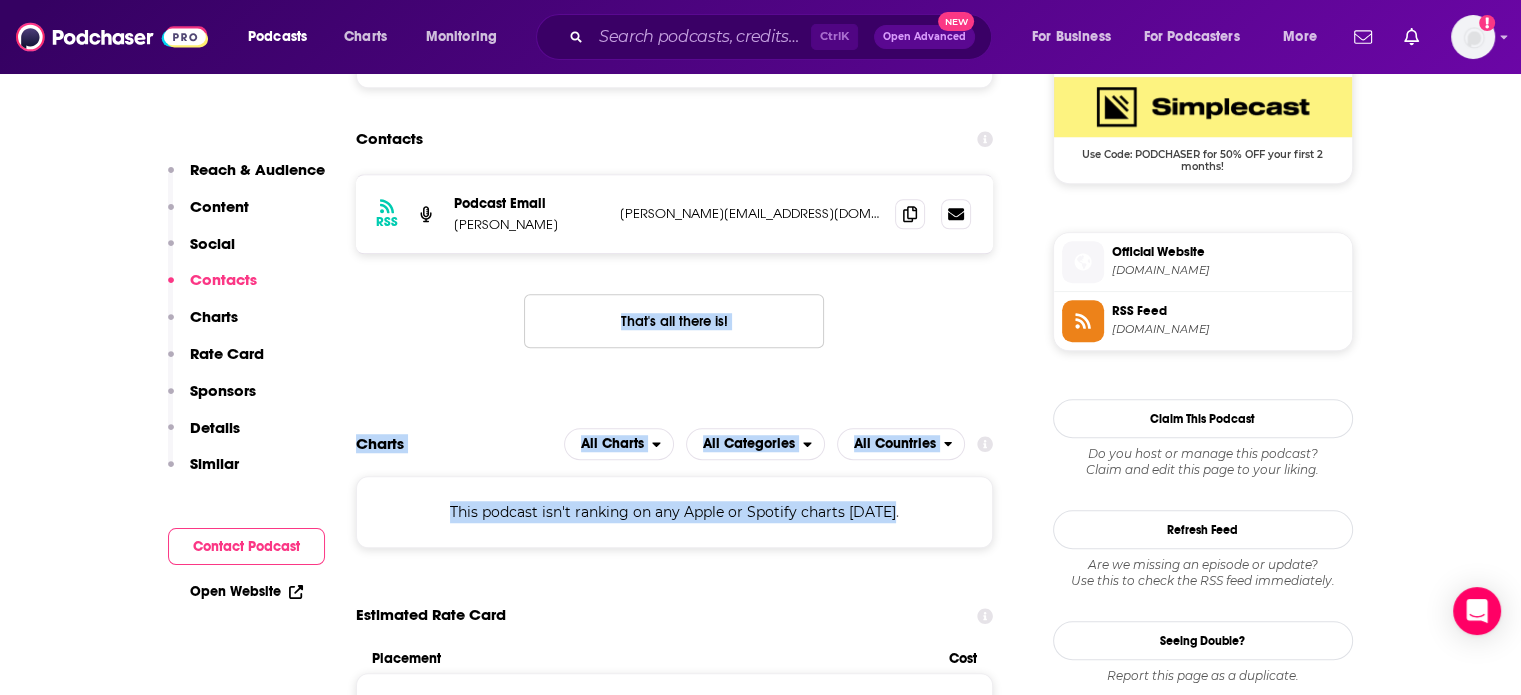 click on "That's all there is!" at bounding box center [674, 321] 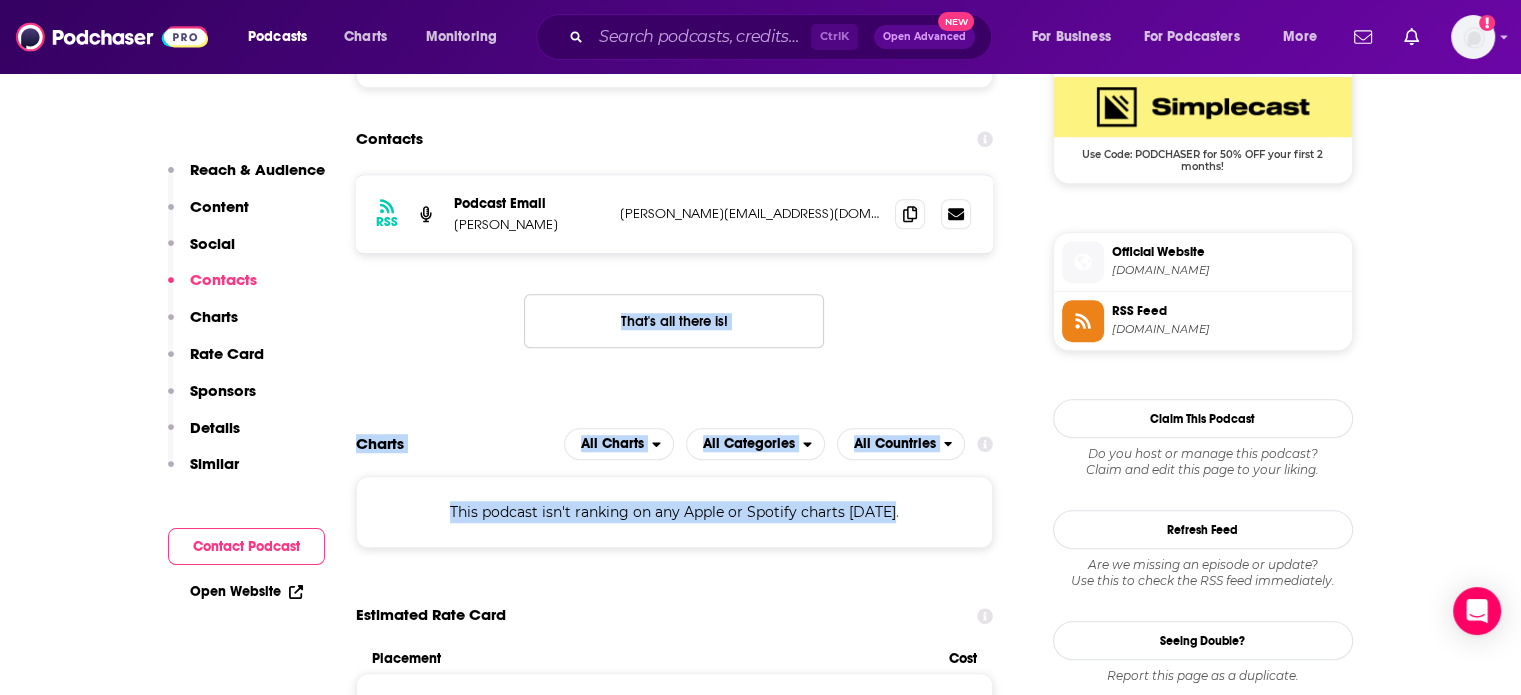 click on "RSS   Podcast Email Barry Shore barry@barryshore.com barry@barryshore.com That's all there is!" at bounding box center (675, 277) 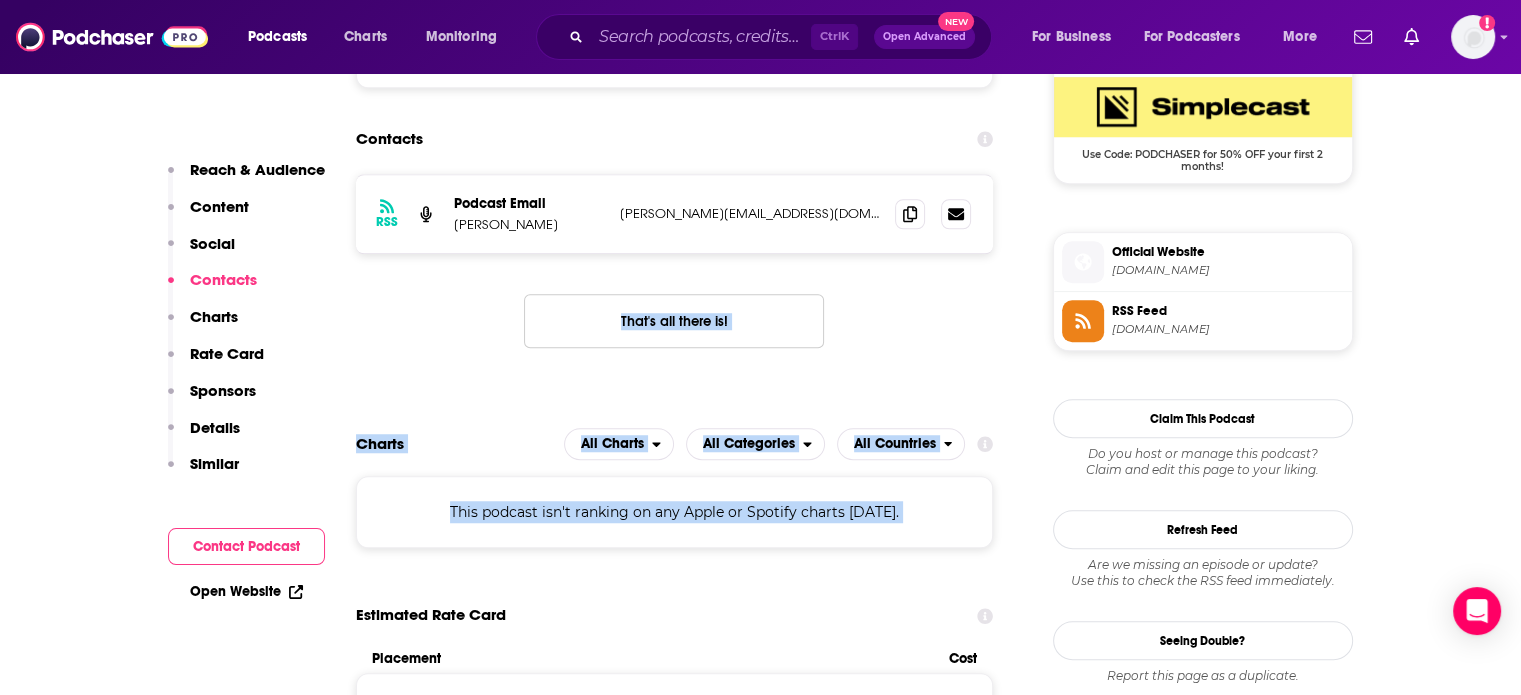 drag, startPoint x: 476, startPoint y: 319, endPoint x: 950, endPoint y: 503, distance: 508.46042 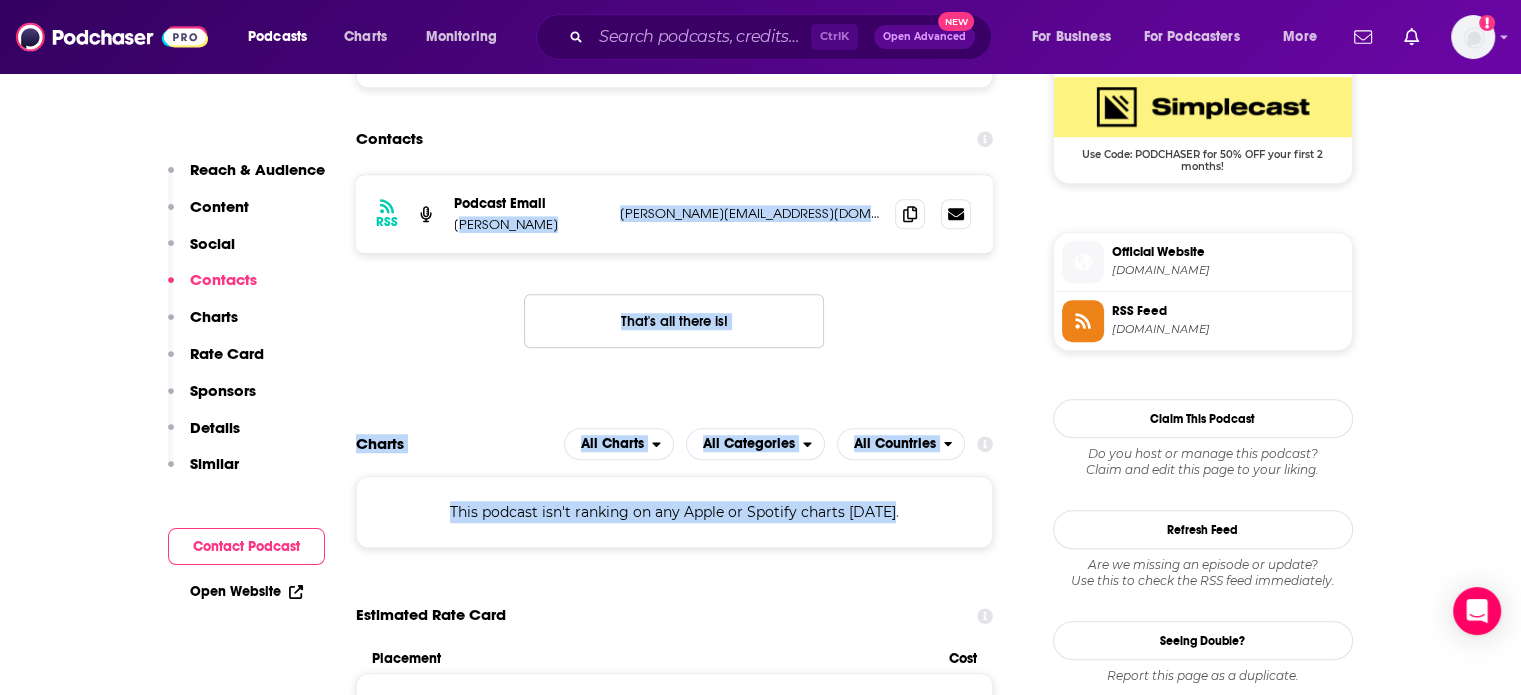 drag, startPoint x: 944, startPoint y: 510, endPoint x: 463, endPoint y: 312, distance: 520.1586 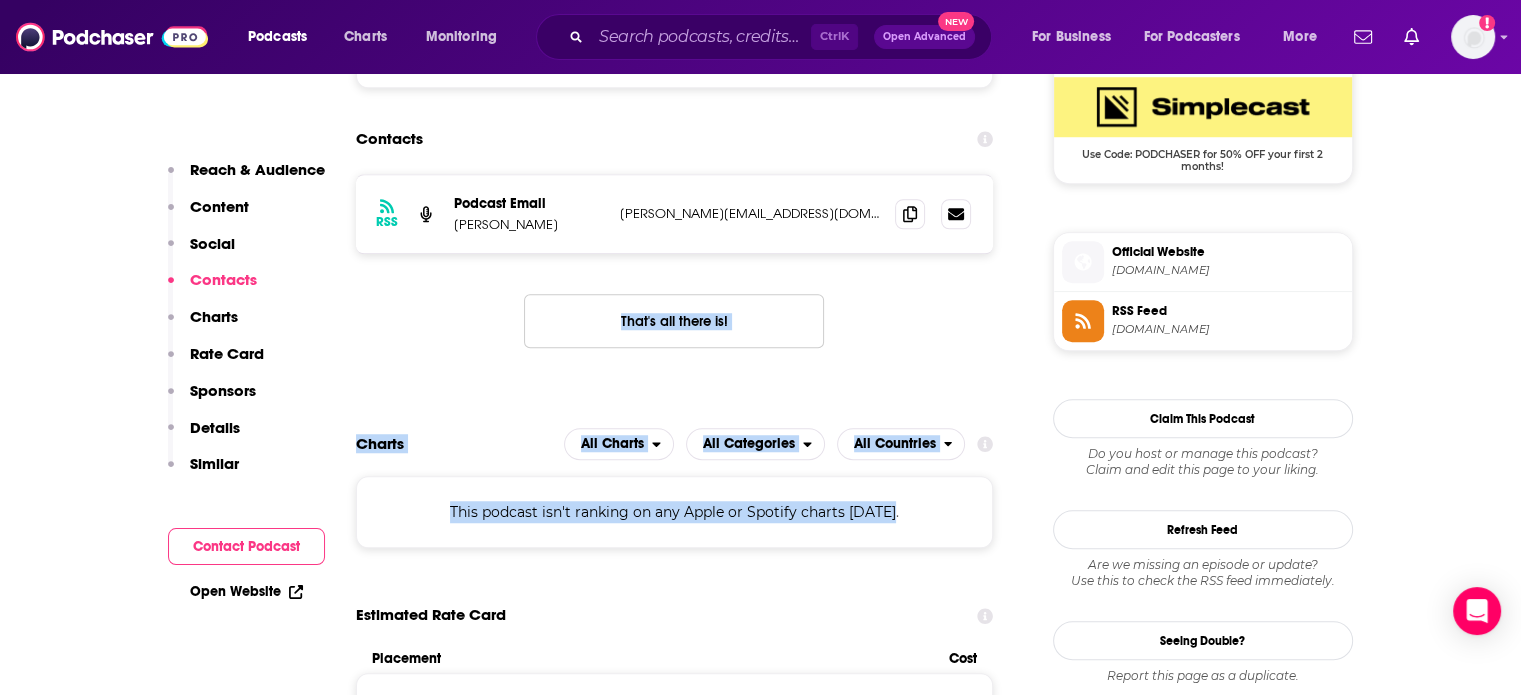 drag, startPoint x: 485, startPoint y: 335, endPoint x: 1016, endPoint y: 531, distance: 566.01855 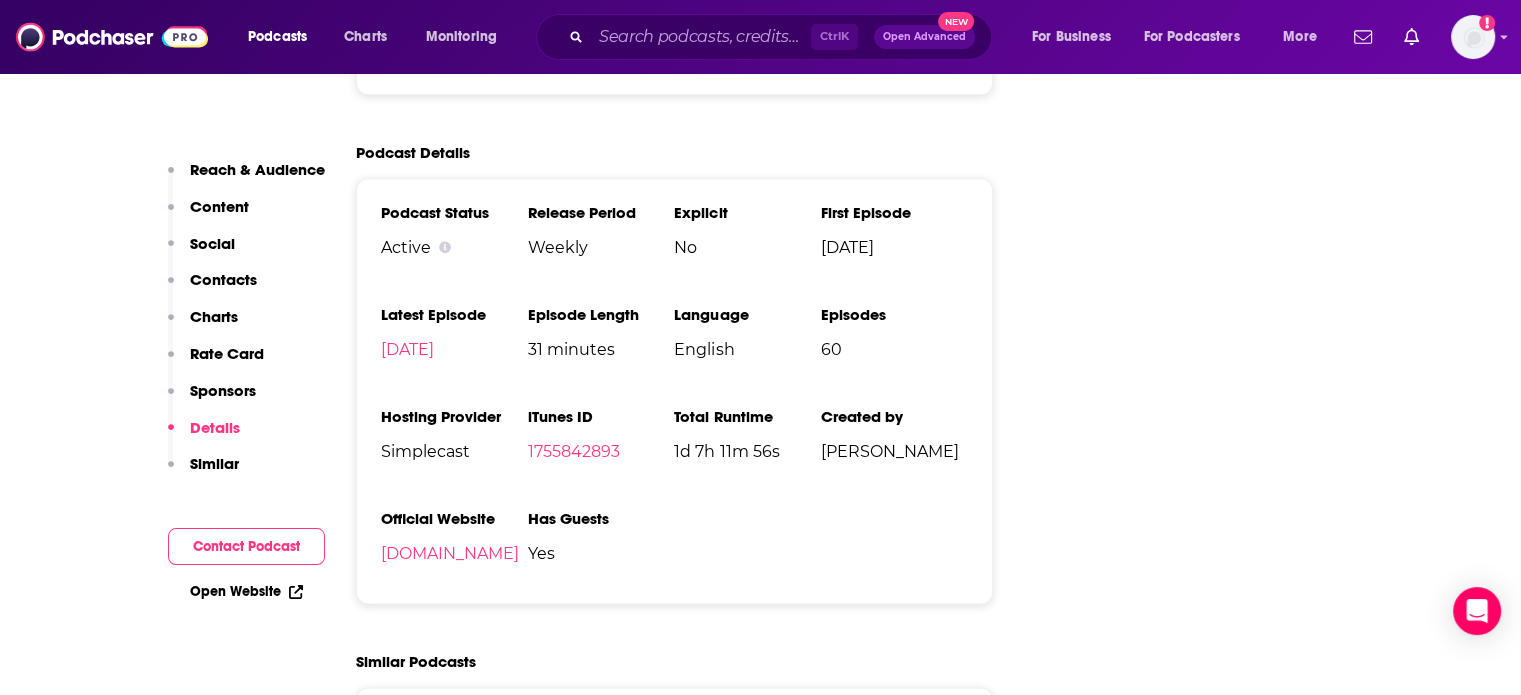 scroll, scrollTop: 2500, scrollLeft: 0, axis: vertical 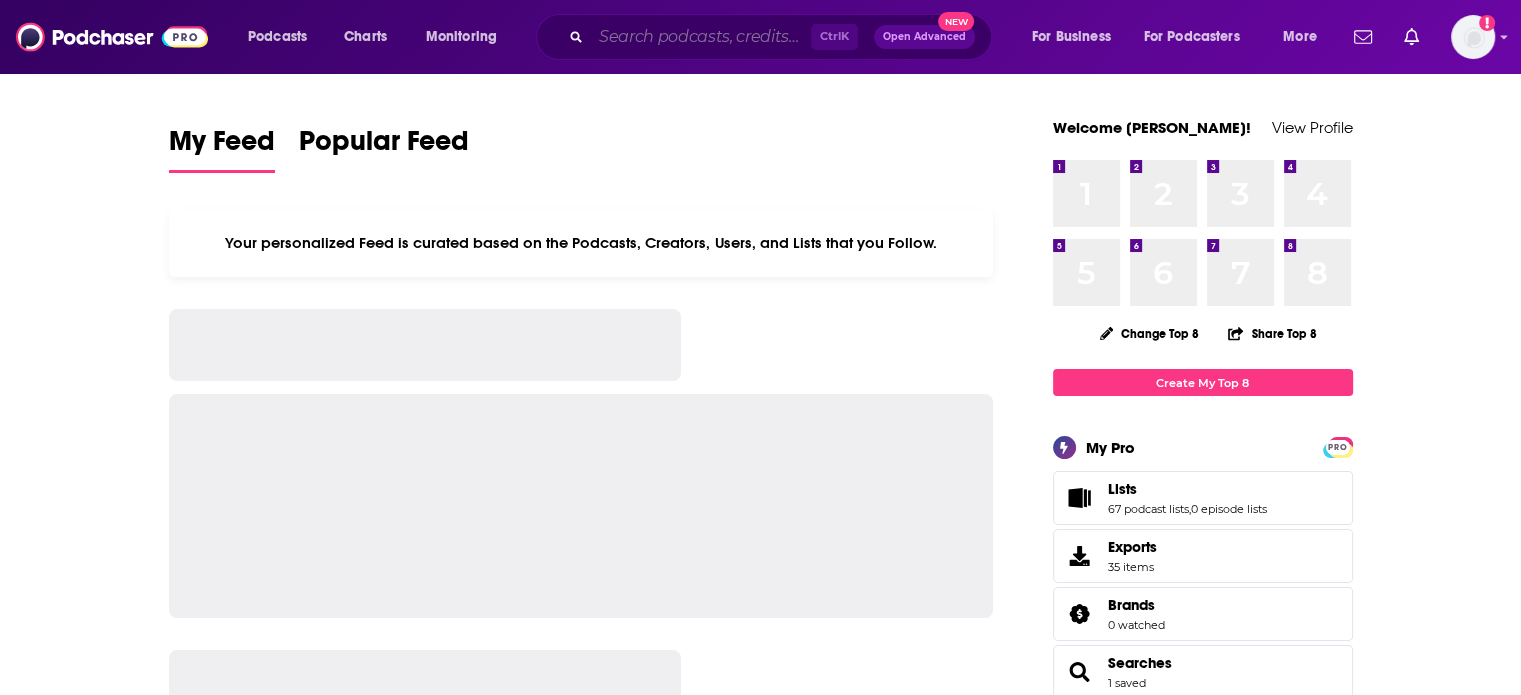 click at bounding box center [701, 37] 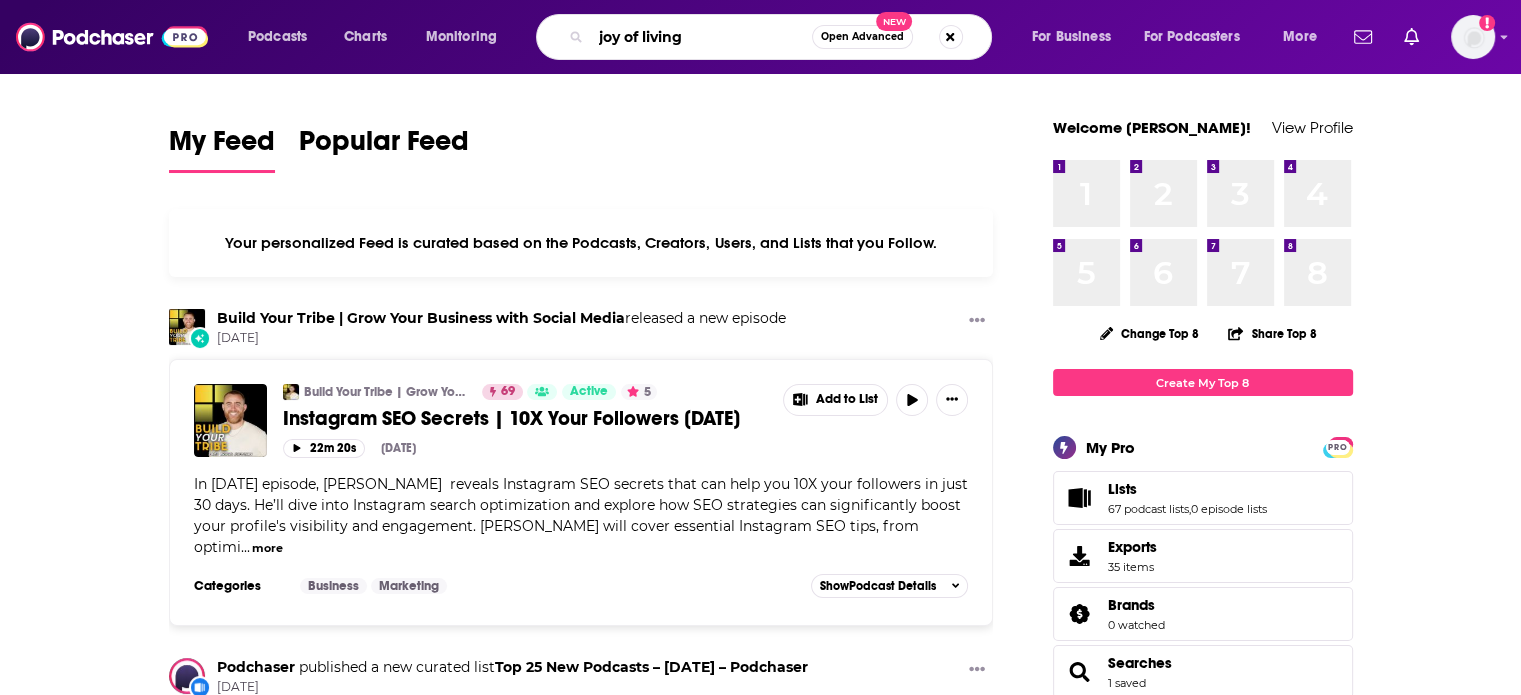 type on "joy of living" 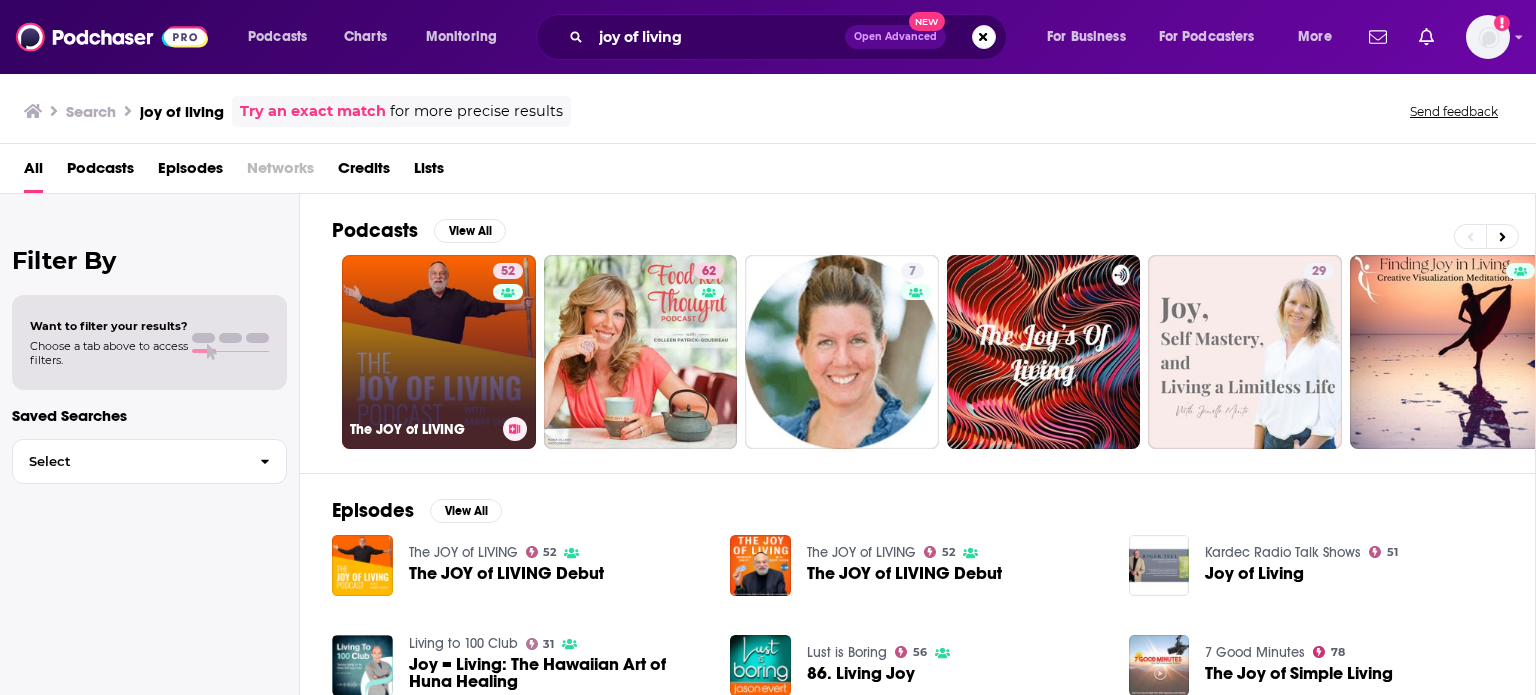 click on "52" at bounding box center (510, 340) 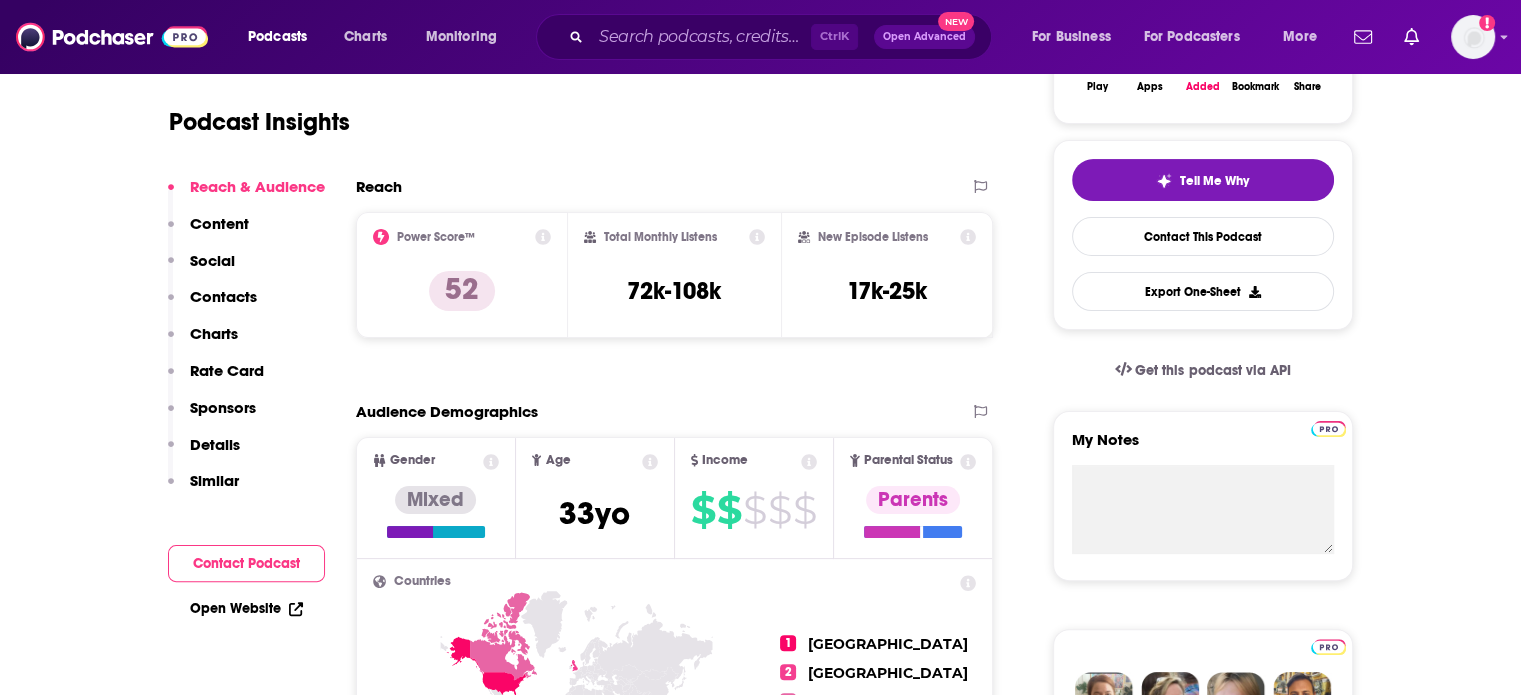 scroll, scrollTop: 500, scrollLeft: 0, axis: vertical 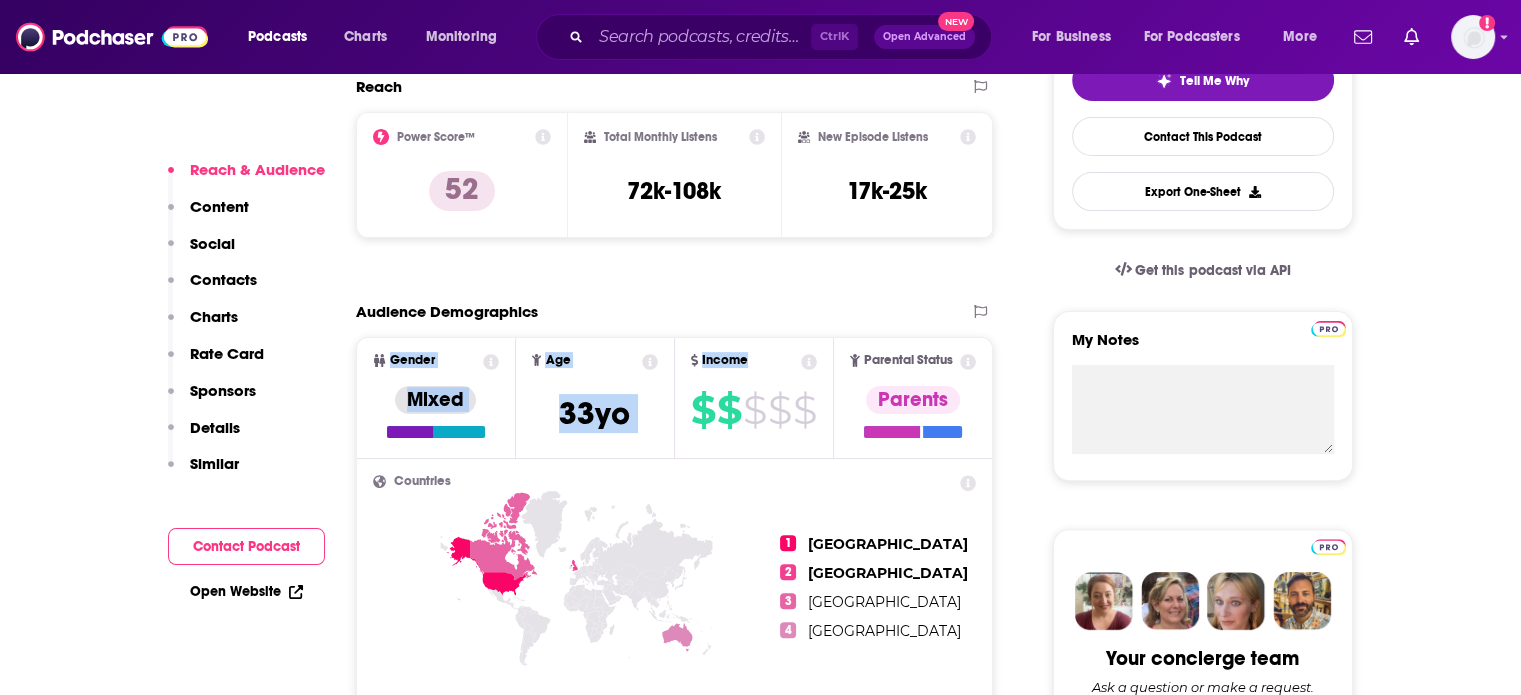 click on "Reach Power Score™ 52 Total Monthly Listens 72k-108k New Episode Listens 17k-25k Export One-Sheet Audience Demographics Gender Mixed Age 33 yo Income $ $ $ $ $ Parental Status Parents Countries 1 United States 2 United Kingdom 3 Canada 4 Australia Top Cities Salt Lake City, UT , Accra , Kumasi , Provo, UT , Dublin , Lagos Interests Spirituality , Religion , Christian & gospel , Charity , Nonfiction , Books Jobs Pastors/Ministers , CEOs/Managing Directors , Directors , Musicians , Artists , Software Engineers Ethnicities White / Caucasian , African American , Hispanic , Asian Show More Content Political Skew Neutral/Mixed Socials X/Twitter @MoeRockOnline 168k Contacts   RSS   Podcast Email Barry Shore barry@barryshore.com barry@barryshore.com   RSS   Podcast Email Jessica Rhodes melissa@podetize.com melissa@podetize.com   RSS   Podcast Email Timothy Griggs success@podetize.com success@podetize.com That's all there is! Charts All Charts All Categories All Countries Estimated Rate Card Placement Cost Pre -roll" at bounding box center [675, 5296] 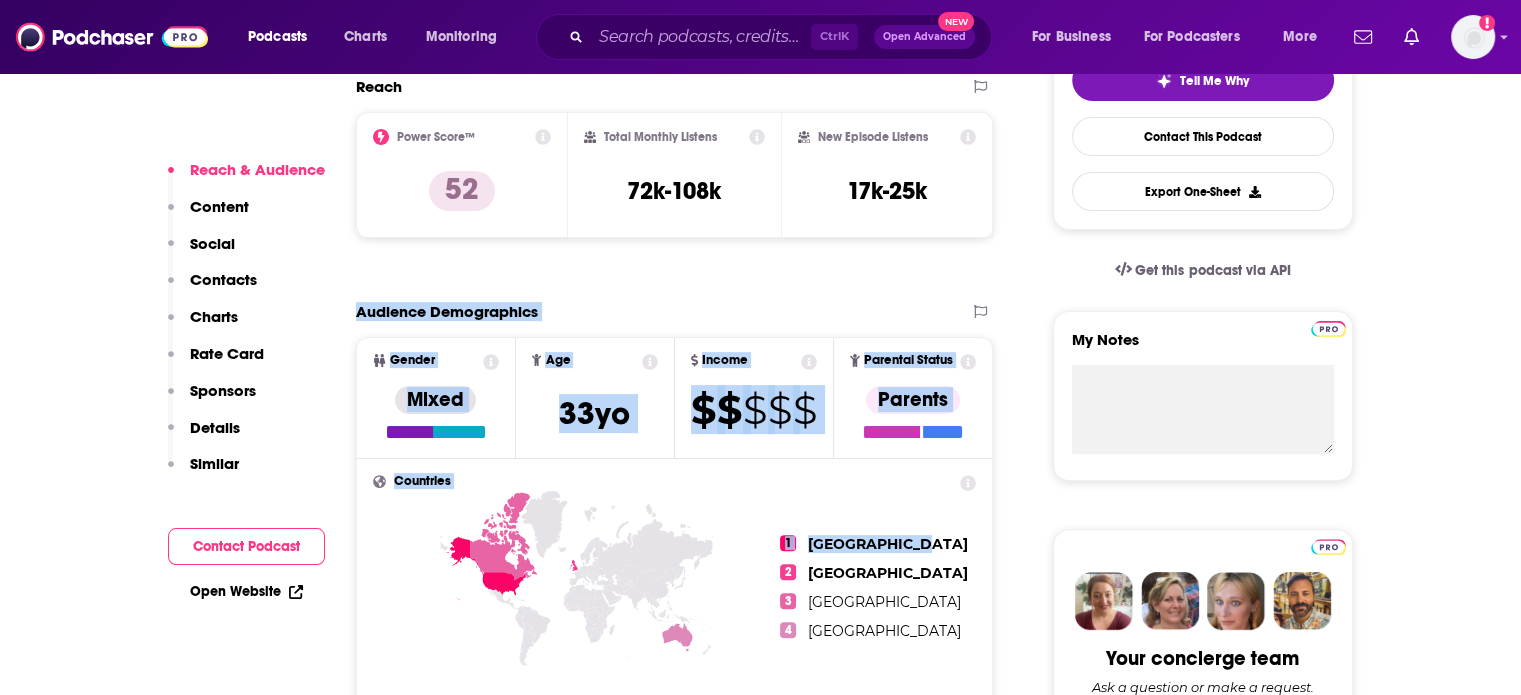 drag, startPoint x: 356, startPoint y: 303, endPoint x: 1014, endPoint y: 476, distance: 680.3624 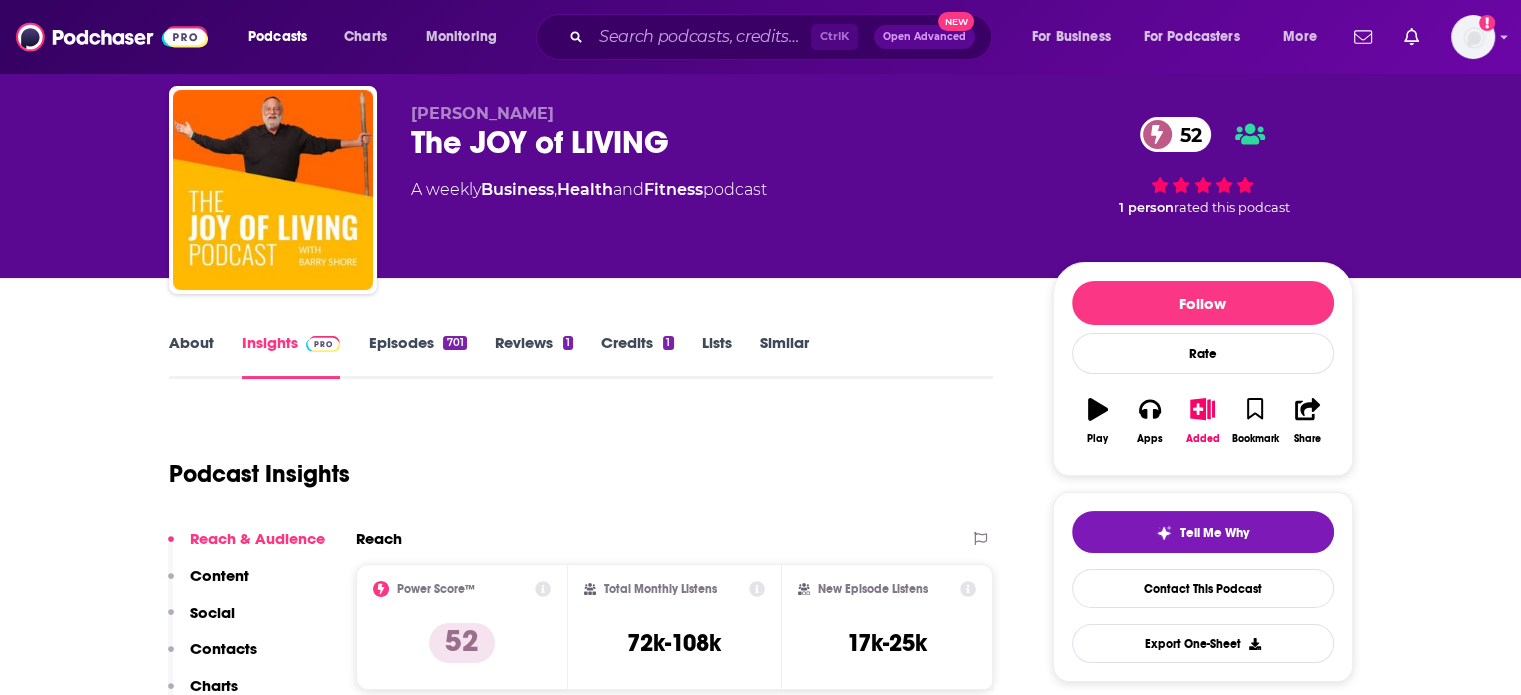 scroll, scrollTop: 300, scrollLeft: 0, axis: vertical 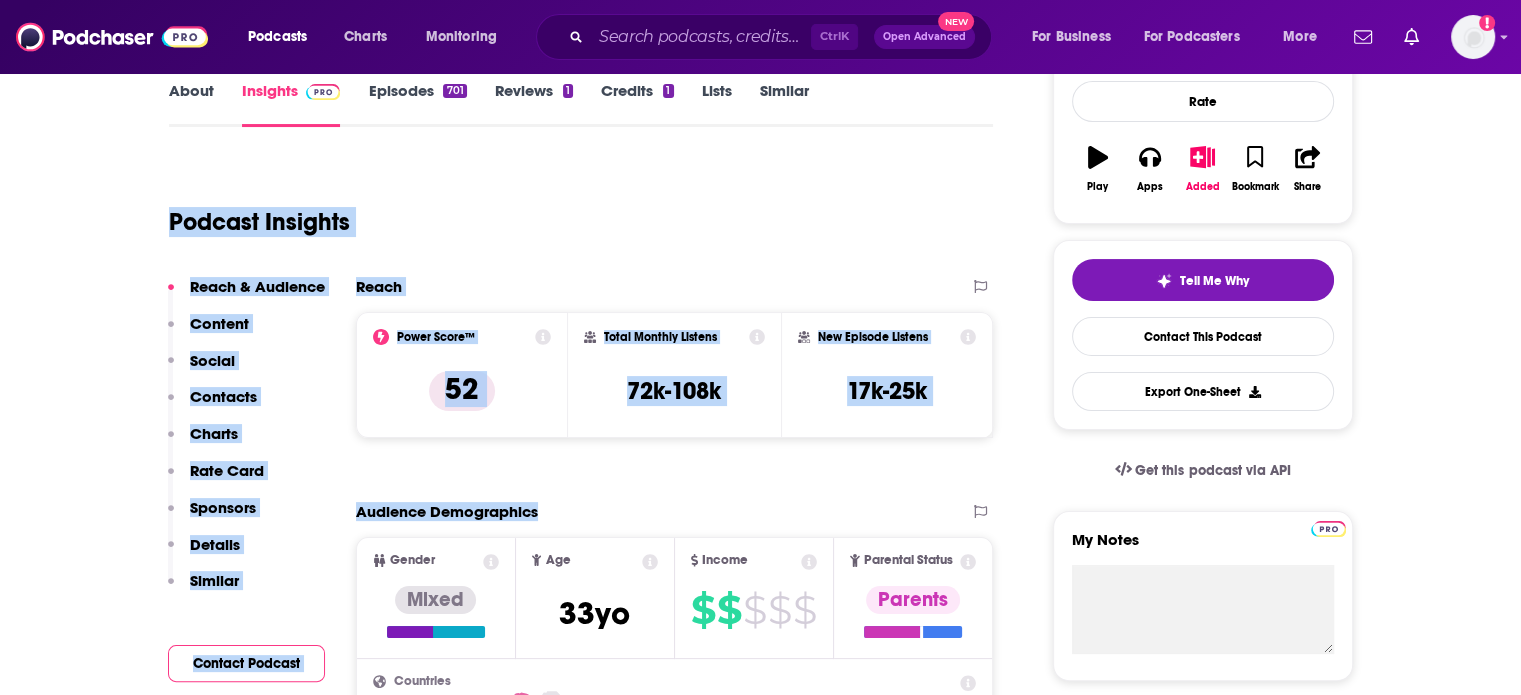 drag, startPoint x: 583, startPoint y: 520, endPoint x: 137, endPoint y: 237, distance: 528.2092 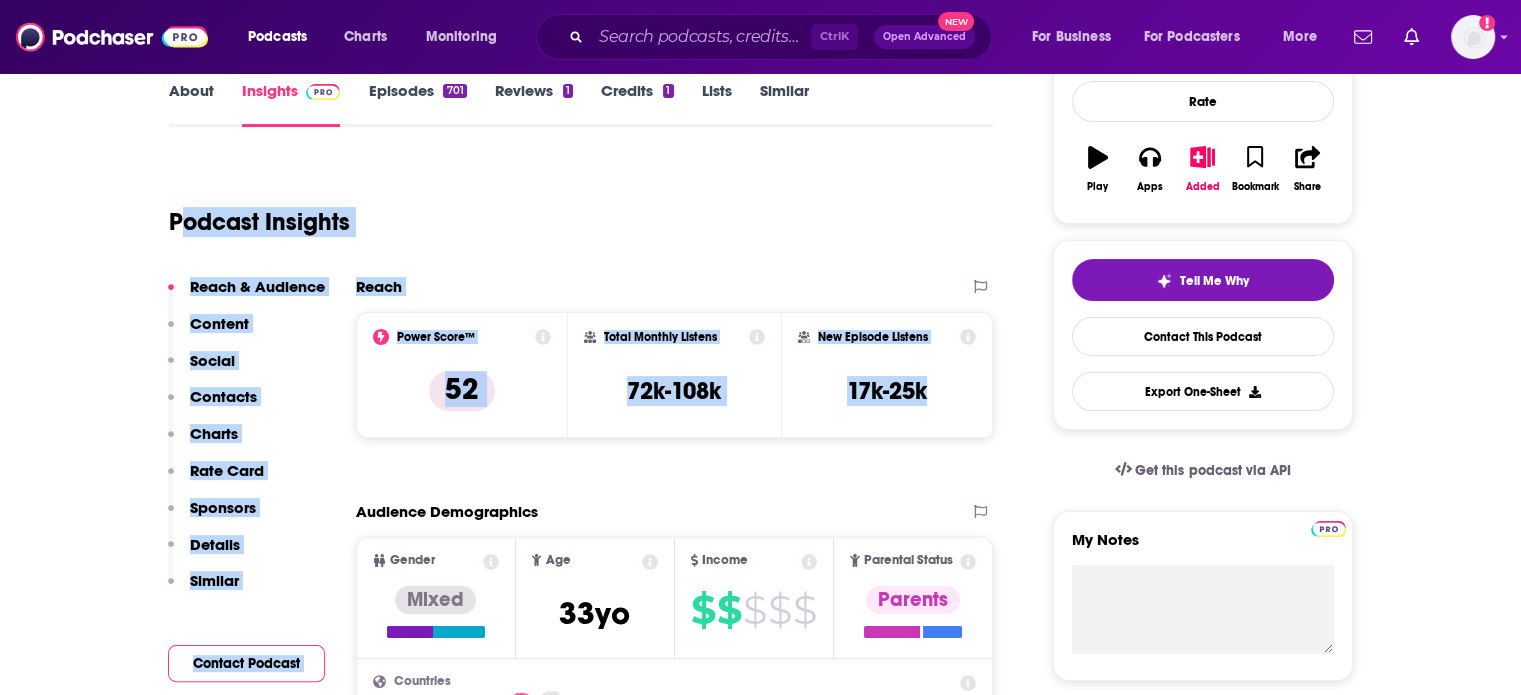 drag, startPoint x: 463, startPoint y: 312, endPoint x: 965, endPoint y: 407, distance: 510.90997 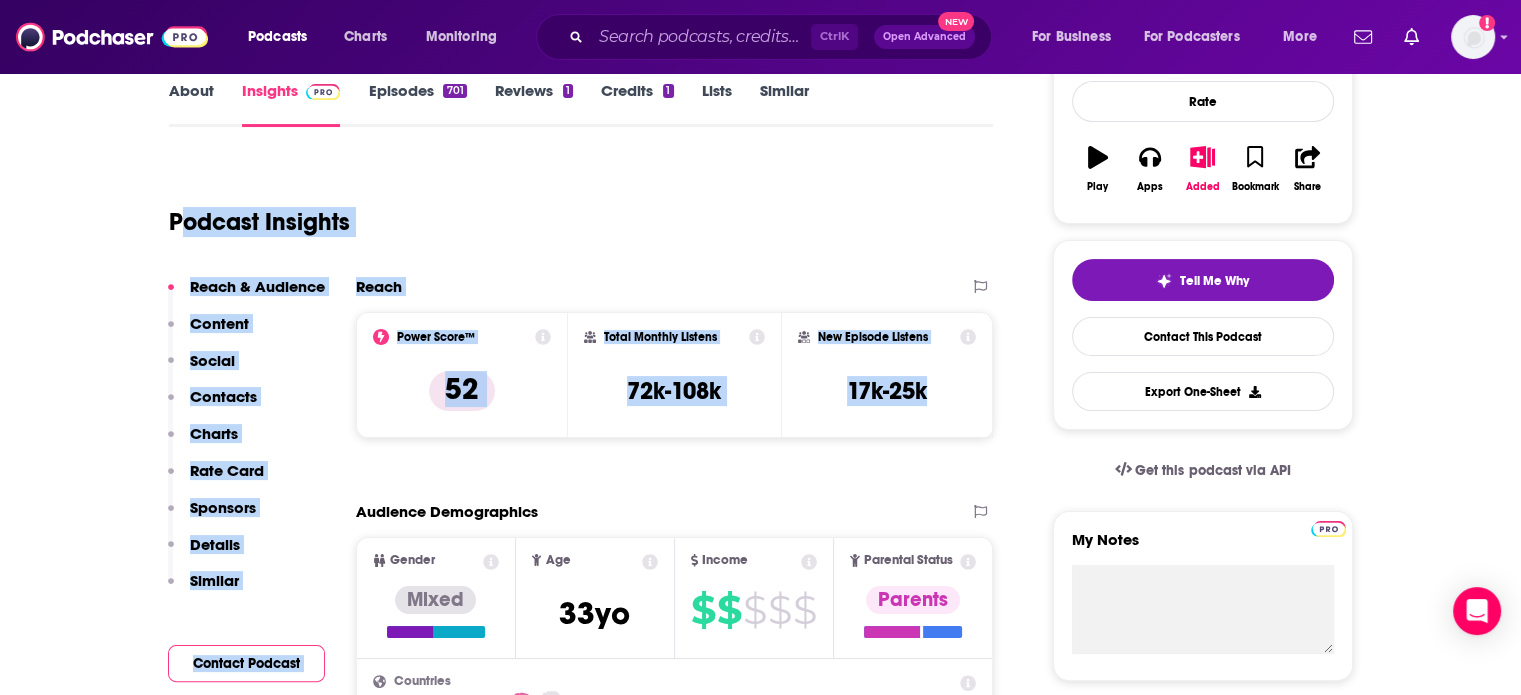 click on "New Episode Listens 17k-25k" at bounding box center (887, 375) 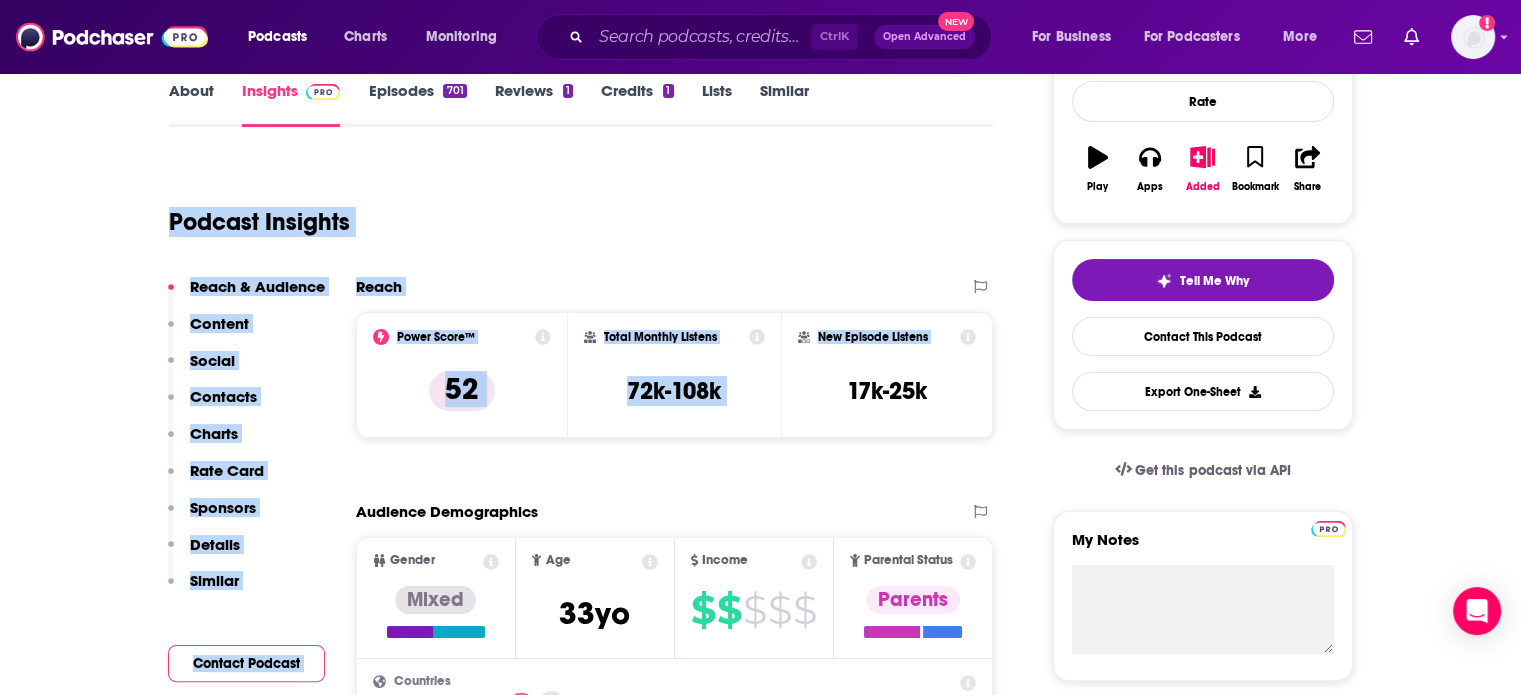 drag, startPoint x: 998, startPoint y: 399, endPoint x: 149, endPoint y: 247, distance: 862.49927 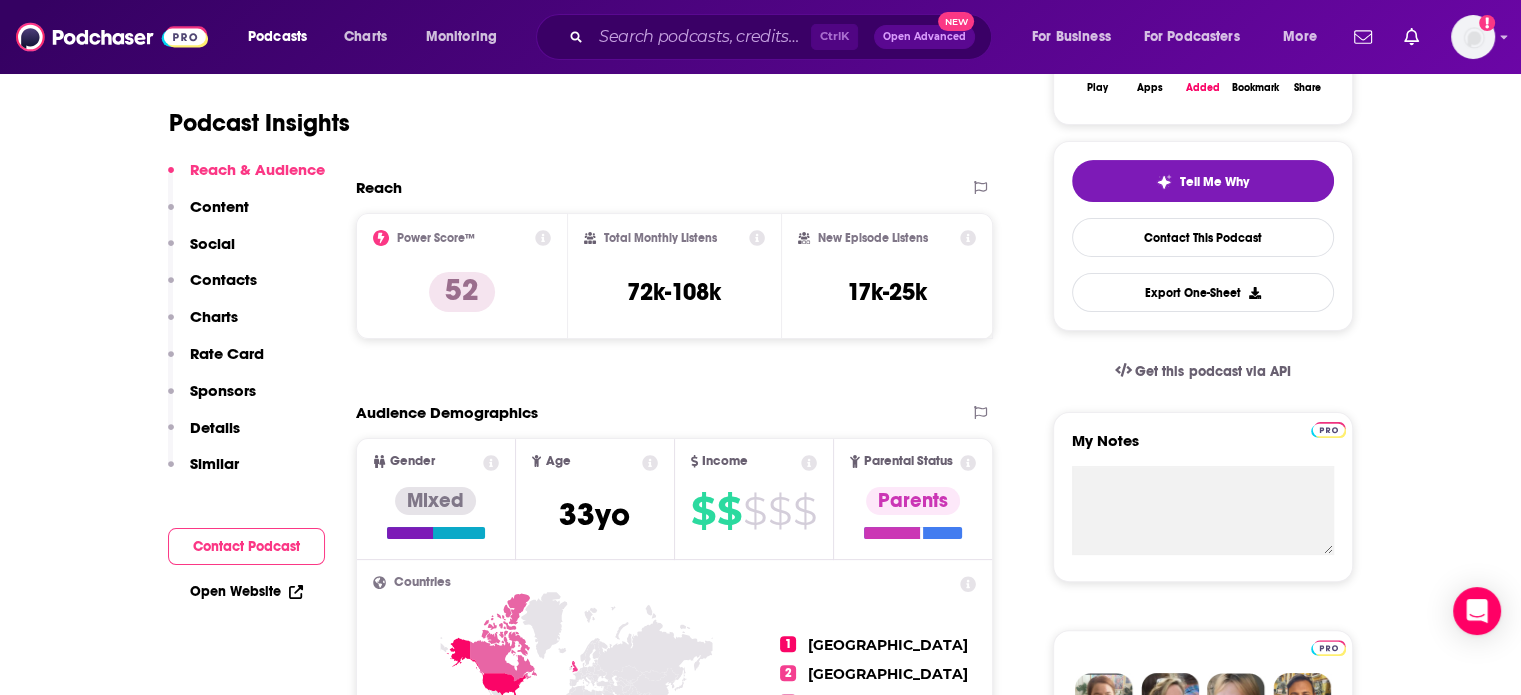 scroll, scrollTop: 400, scrollLeft: 0, axis: vertical 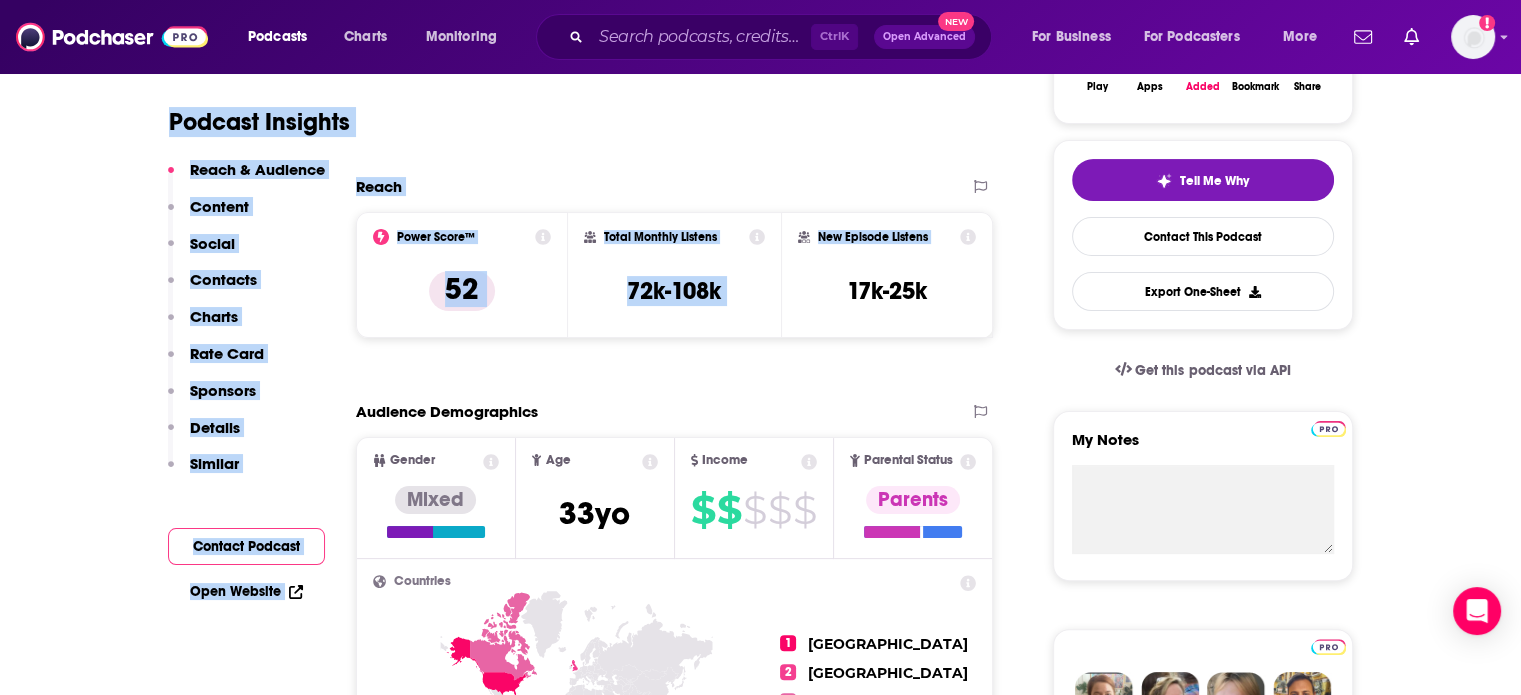 drag, startPoint x: 172, startPoint y: 124, endPoint x: 1013, endPoint y: 314, distance: 862.19543 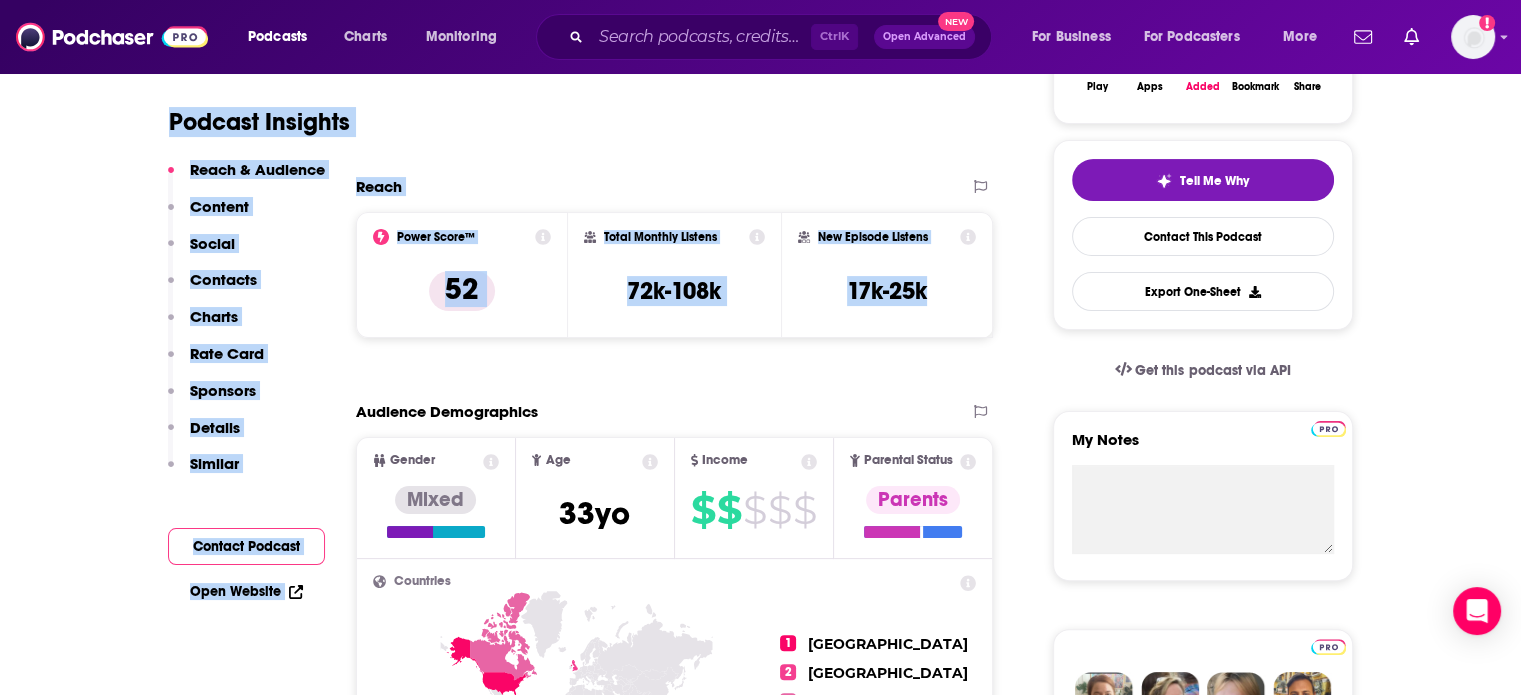 drag, startPoint x: 976, startPoint y: 339, endPoint x: 169, endPoint y: 151, distance: 828.6091 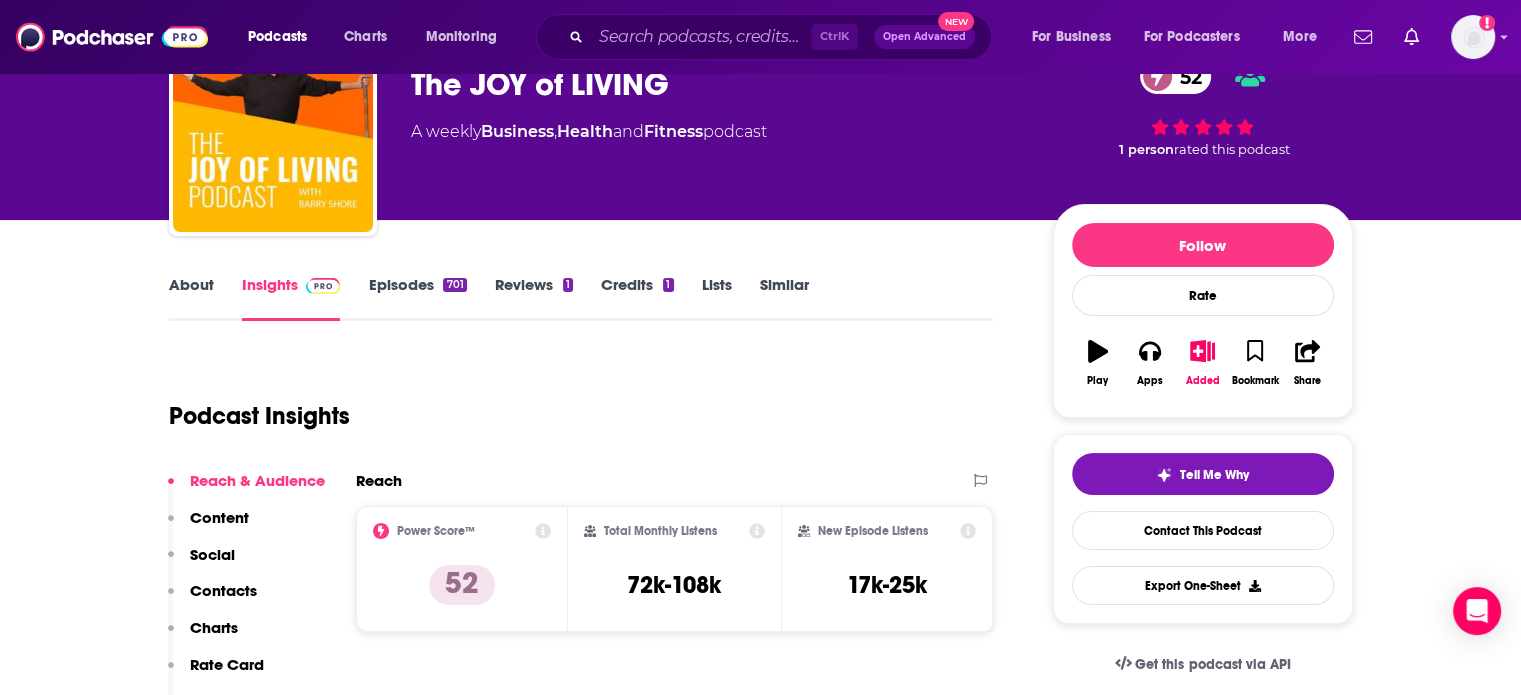 scroll, scrollTop: 0, scrollLeft: 0, axis: both 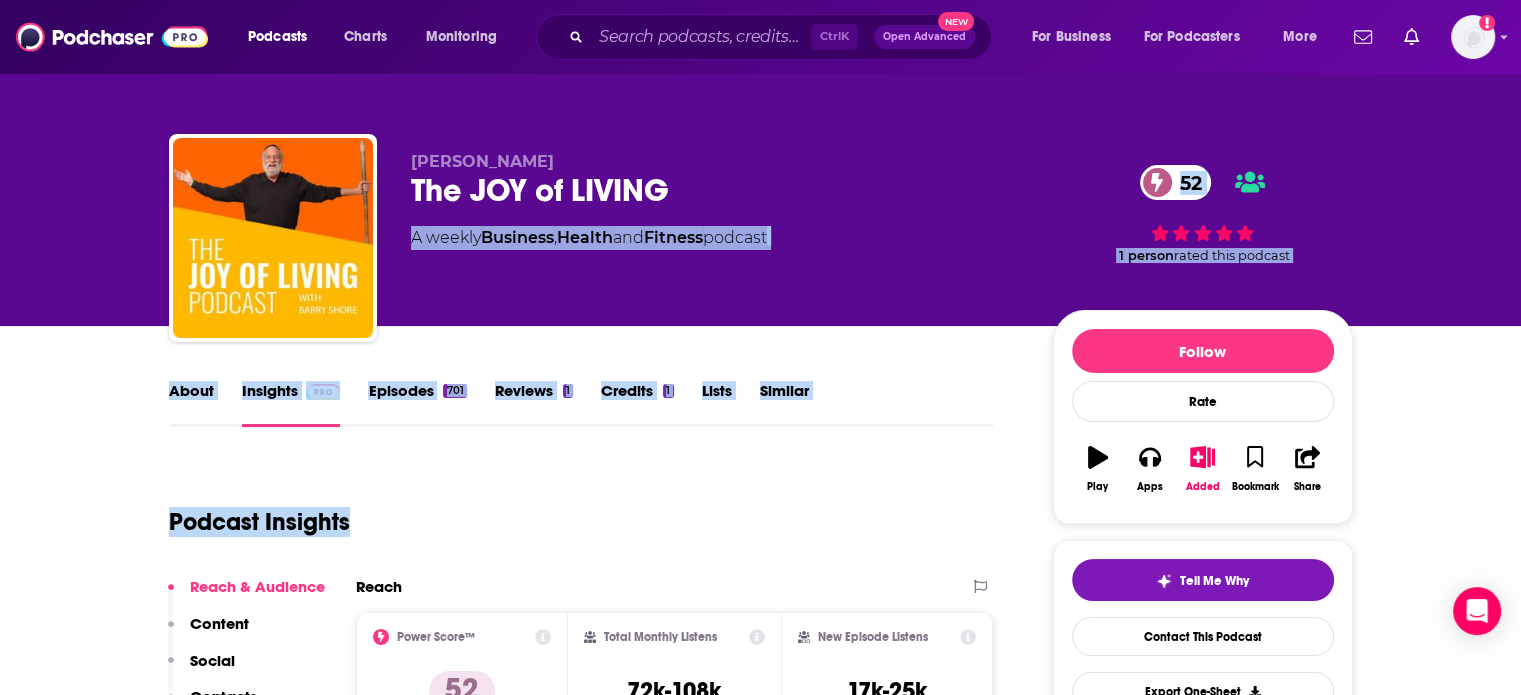 drag, startPoint x: 364, startPoint y: 463, endPoint x: 60, endPoint y: 219, distance: 389.8102 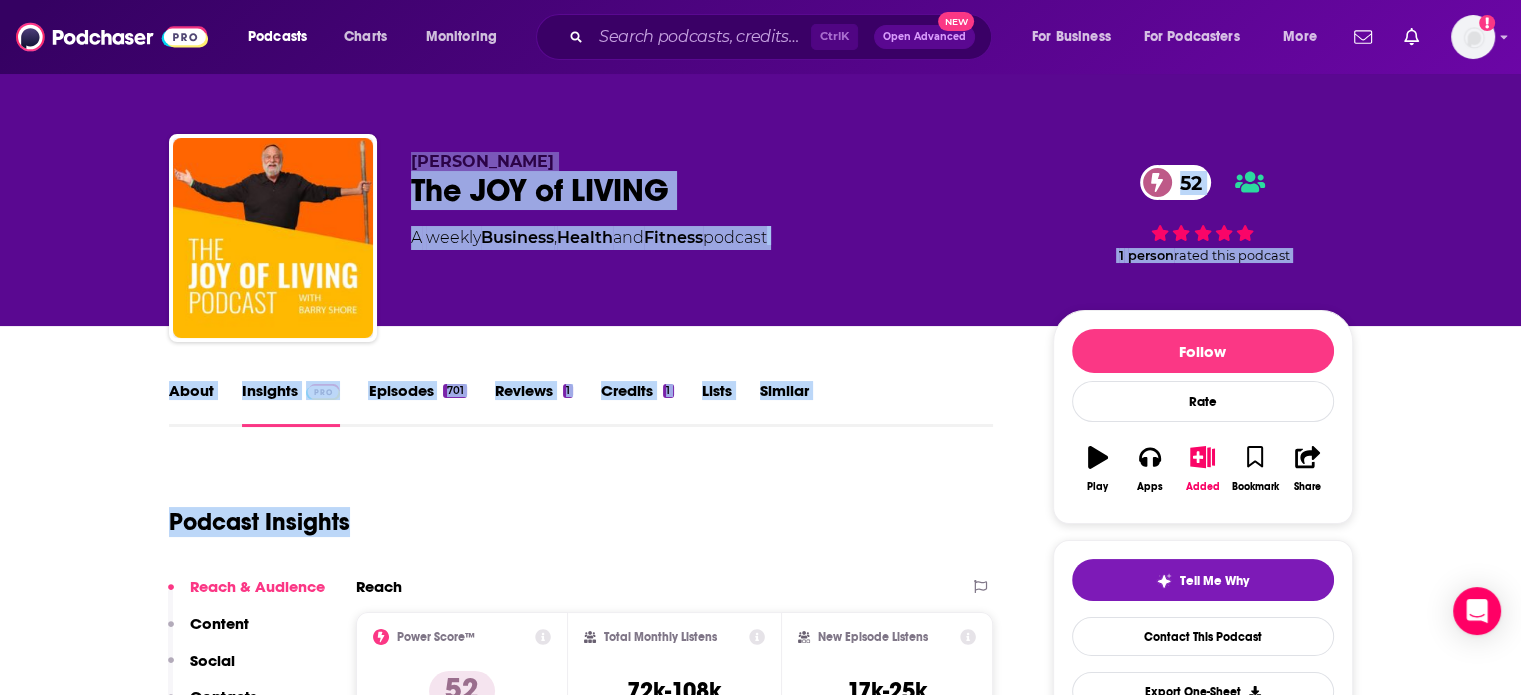 drag, startPoint x: 474, startPoint y: 510, endPoint x: 33, endPoint y: 139, distance: 576.3003 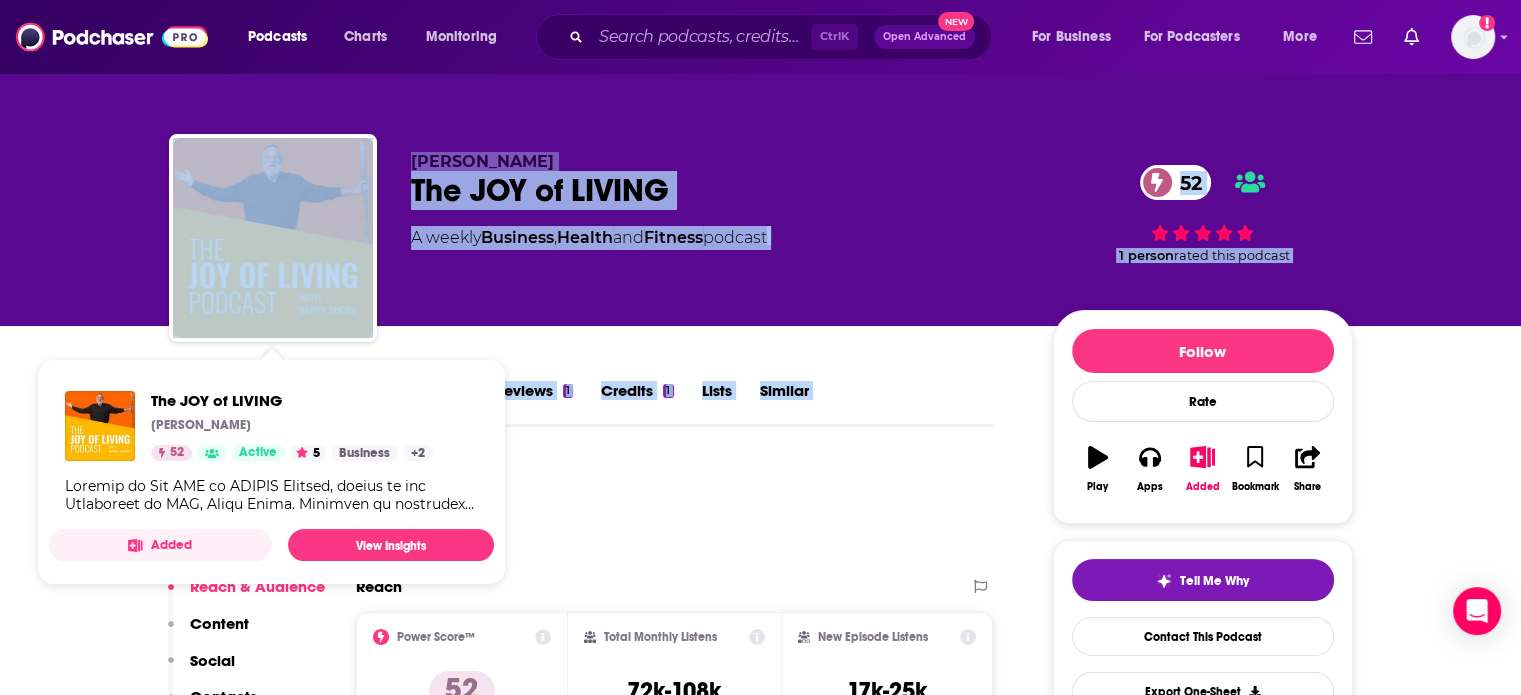 drag, startPoint x: 500, startPoint y: 521, endPoint x: 218, endPoint y: 223, distance: 410.27795 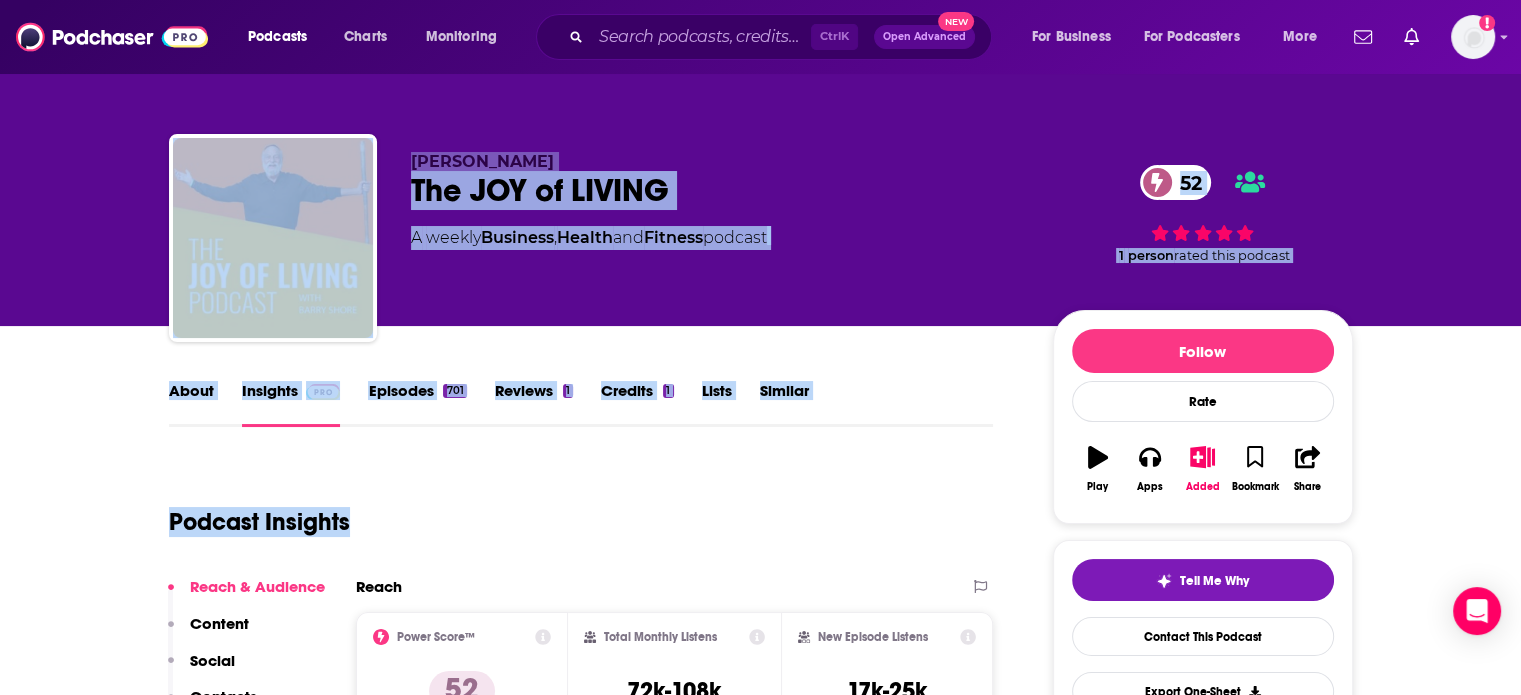 click on "Barry Shore   The JOY of LIVING 52 A   weekly  Business ,  Health  and  Fitness  podcast 52   1   person  rated this podcast" at bounding box center [882, 242] 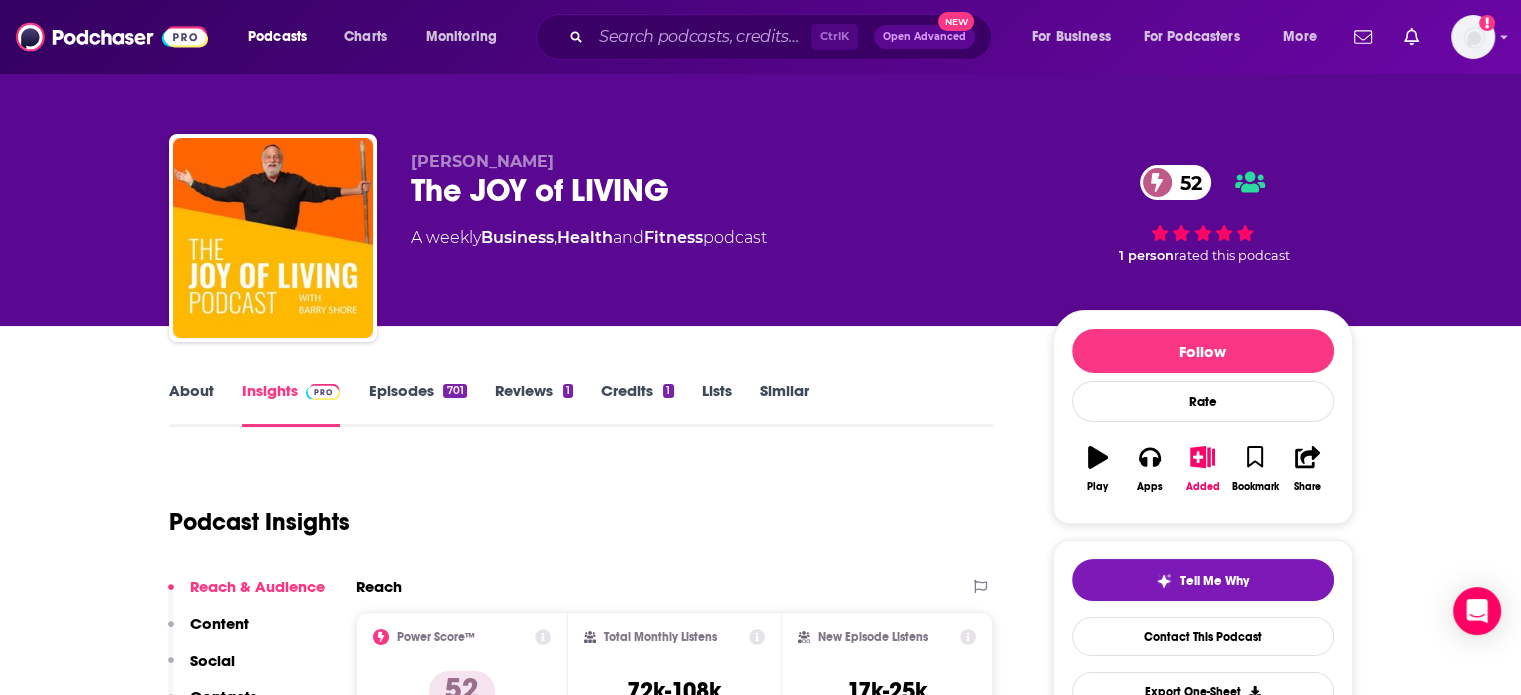 drag, startPoint x: 880, startPoint y: 243, endPoint x: 224, endPoint y: 47, distance: 684.65466 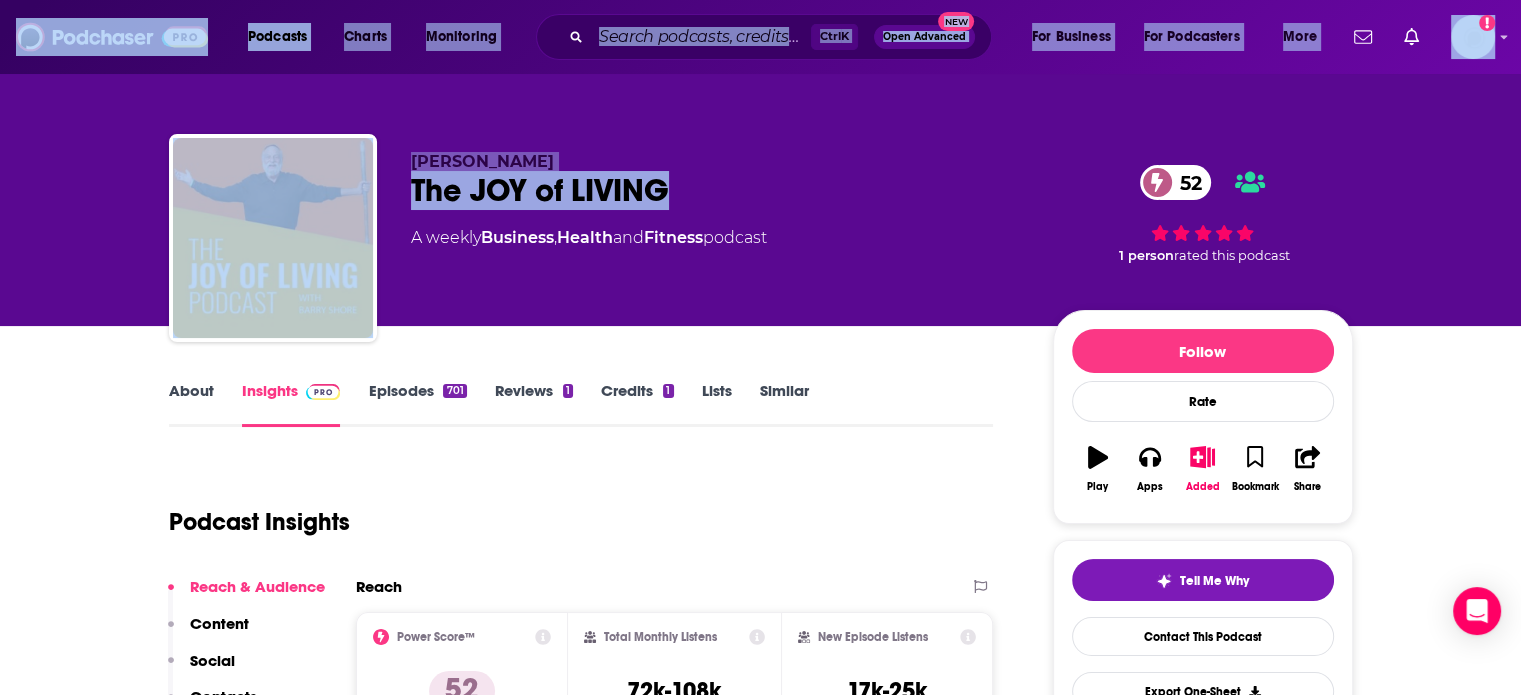 drag, startPoint x: 824, startPoint y: 211, endPoint x: 490, endPoint y: 77, distance: 359.87775 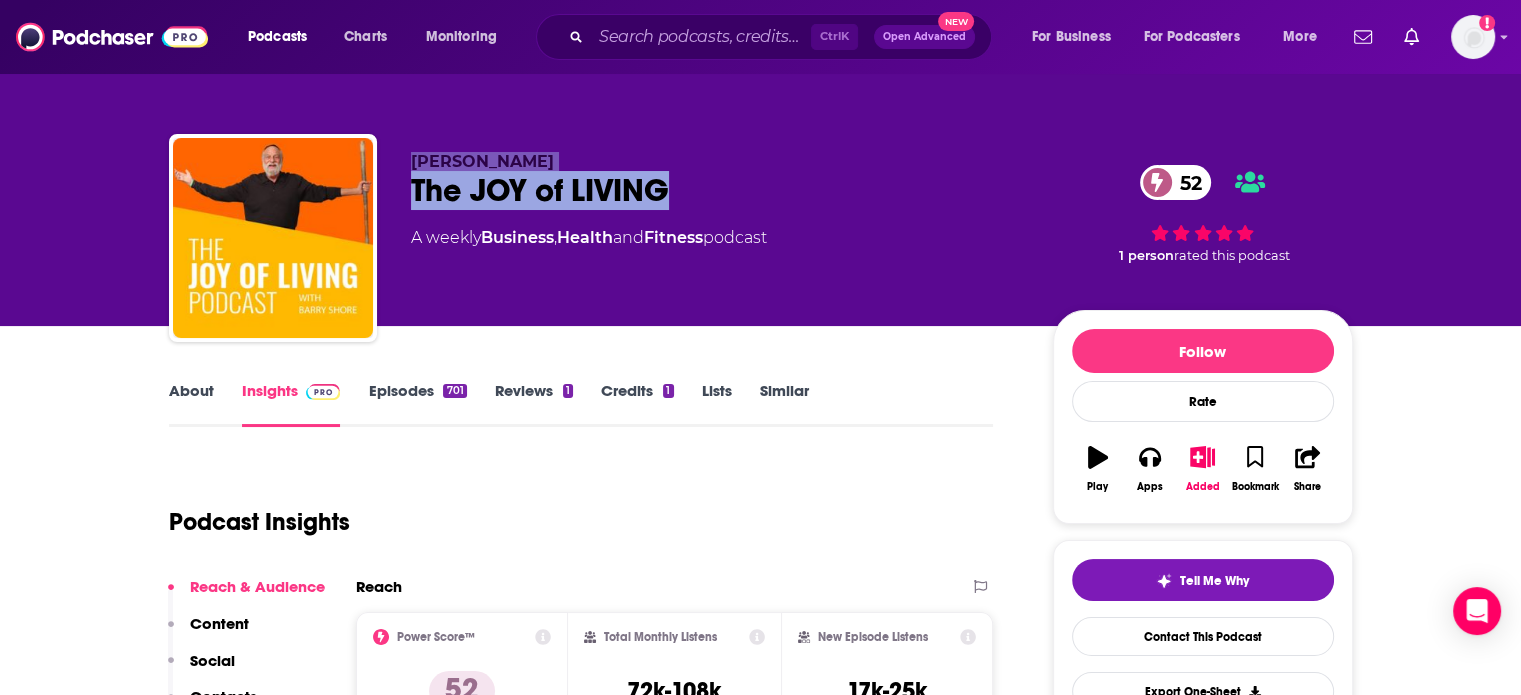 drag, startPoint x: 734, startPoint y: 184, endPoint x: 196, endPoint y: -7, distance: 570.89844 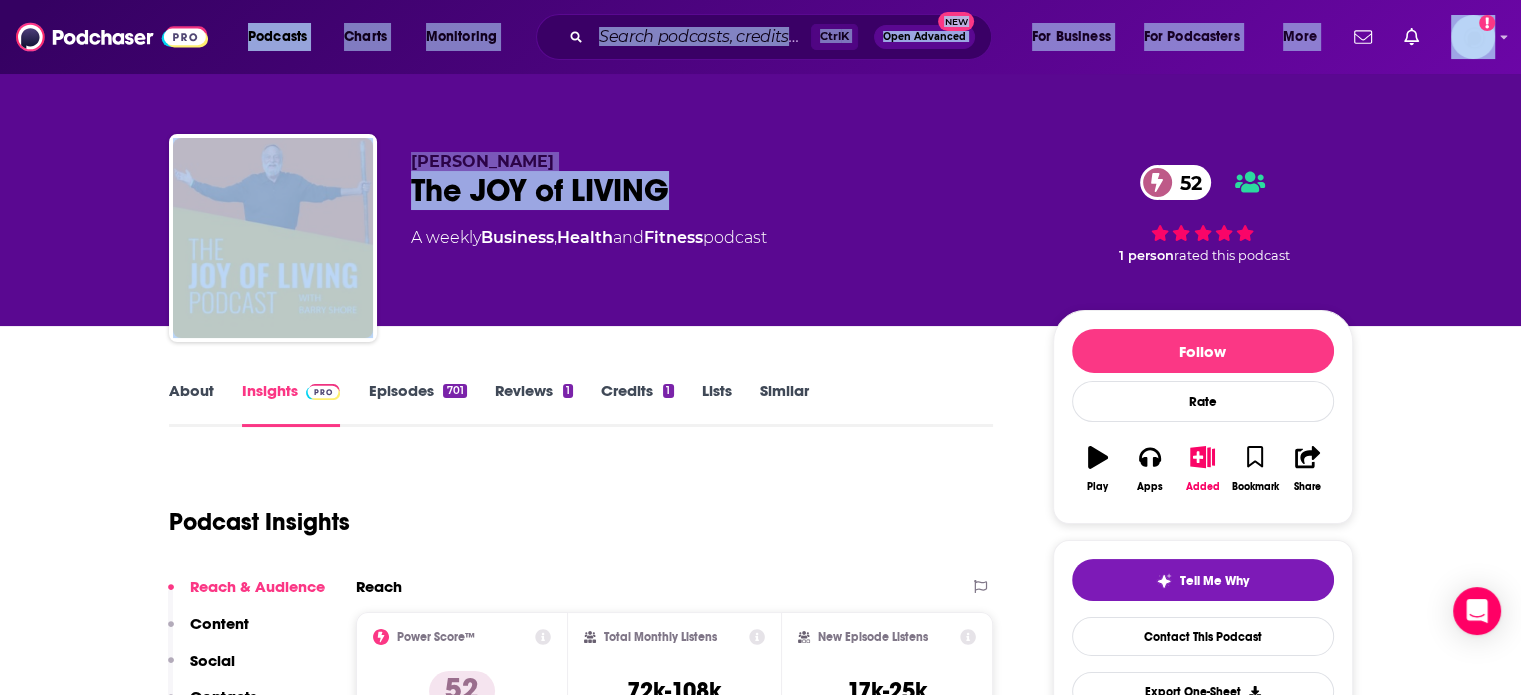 drag, startPoint x: 677, startPoint y: 199, endPoint x: 216, endPoint y: 32, distance: 490.31622 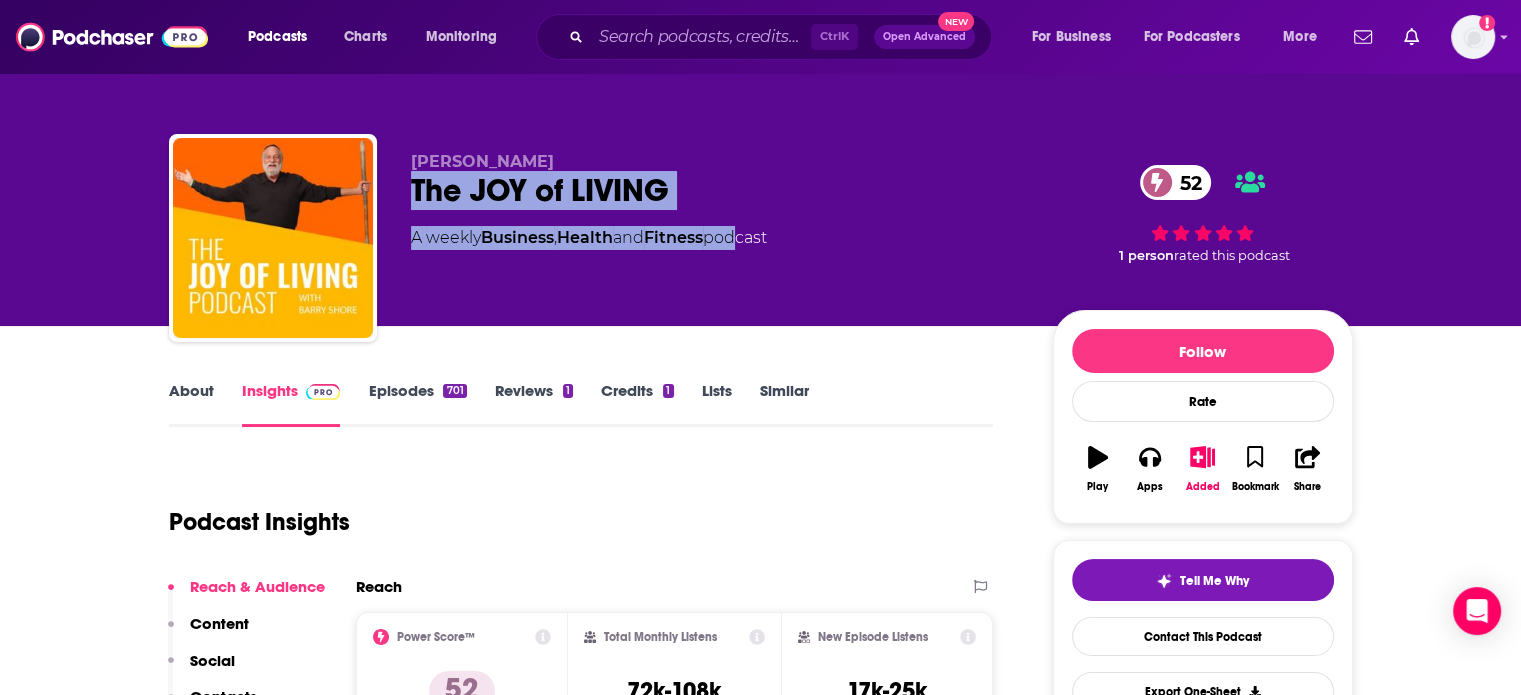 drag, startPoint x: 694, startPoint y: 164, endPoint x: 749, endPoint y: 199, distance: 65.192024 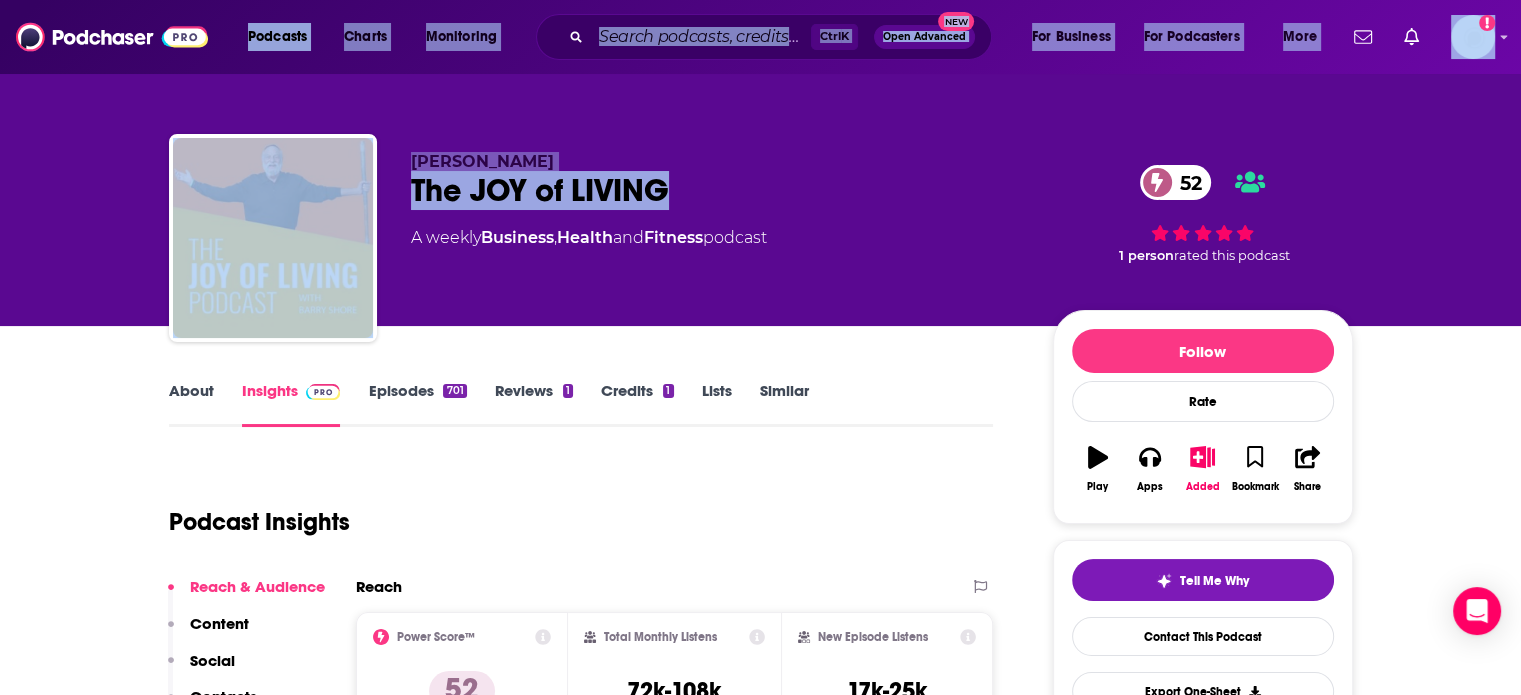 drag, startPoint x: 700, startPoint y: 175, endPoint x: 224, endPoint y: 47, distance: 492.90973 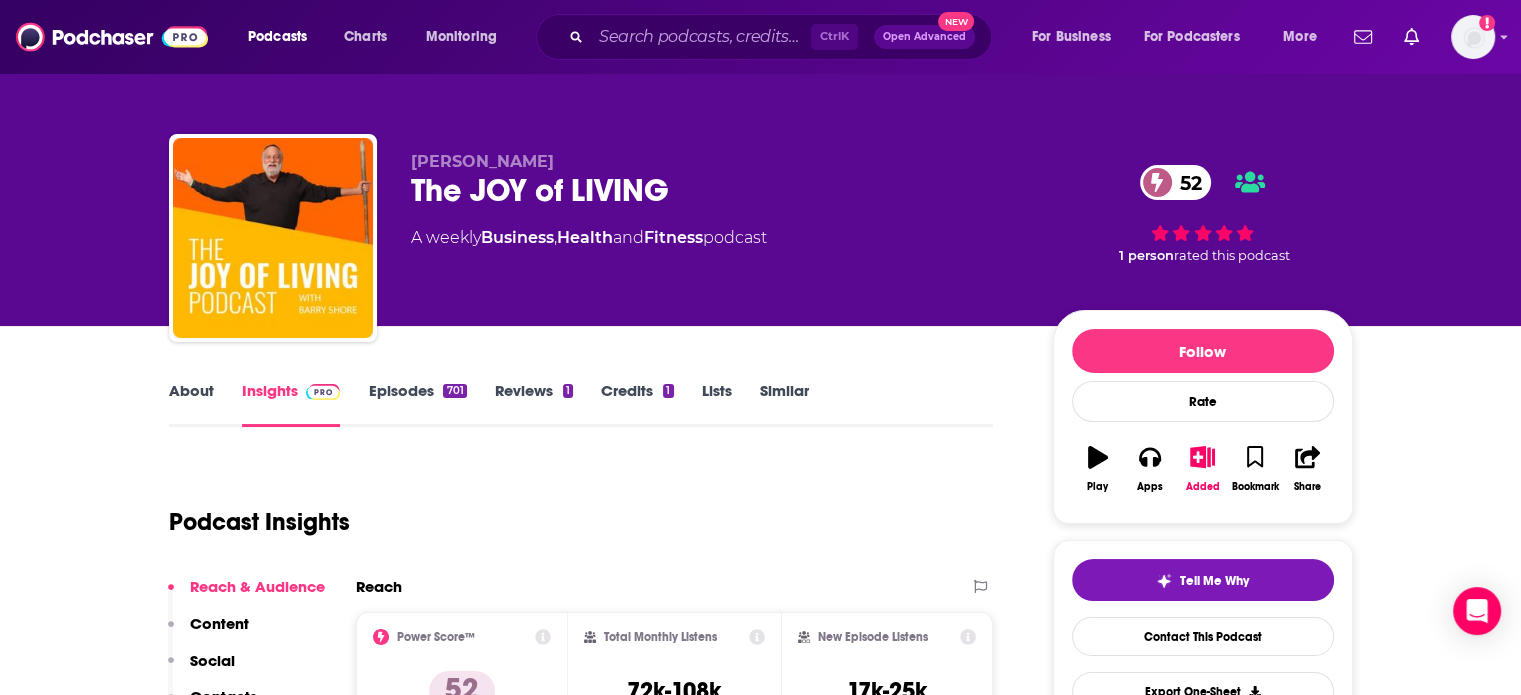 drag, startPoint x: 820, startPoint y: 219, endPoint x: 324, endPoint y: 151, distance: 500.6396 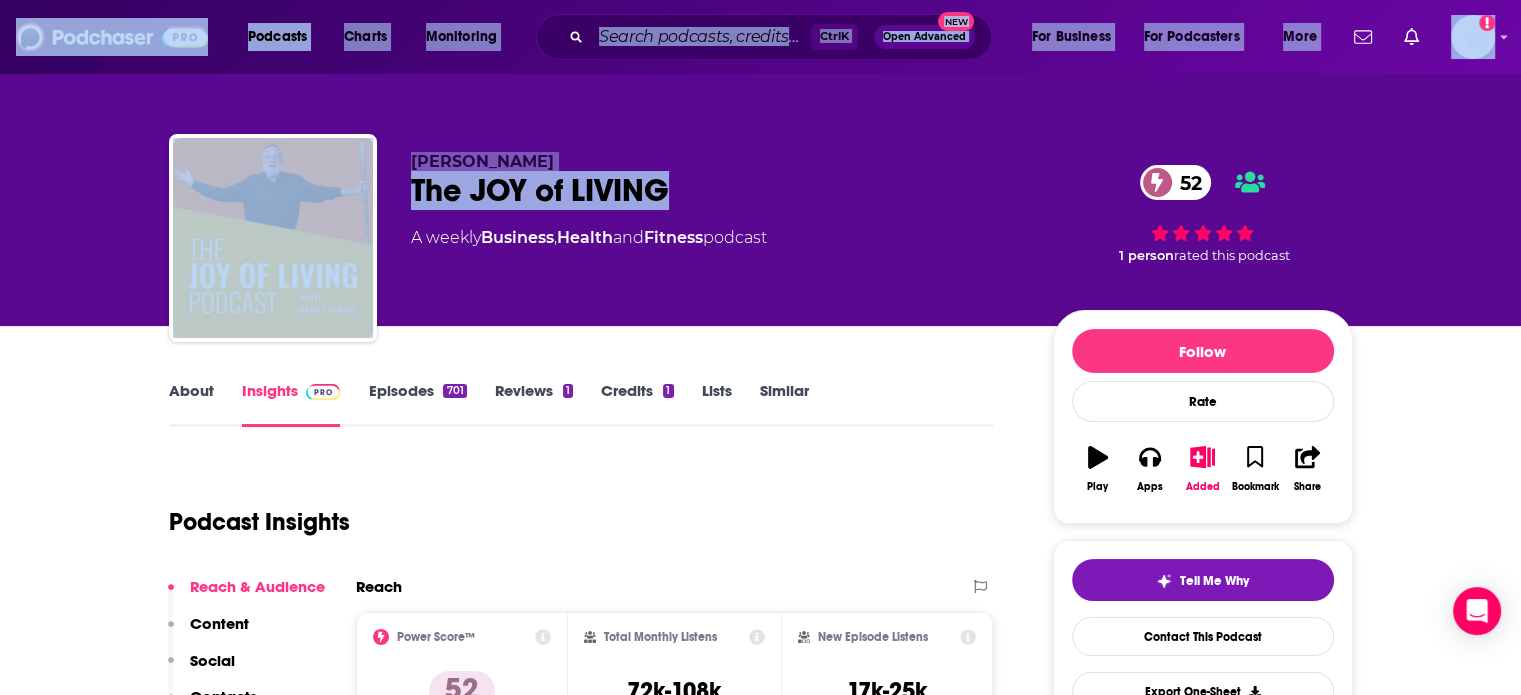 drag, startPoint x: 739, startPoint y: 183, endPoint x: 199, endPoint y: 33, distance: 560.4462 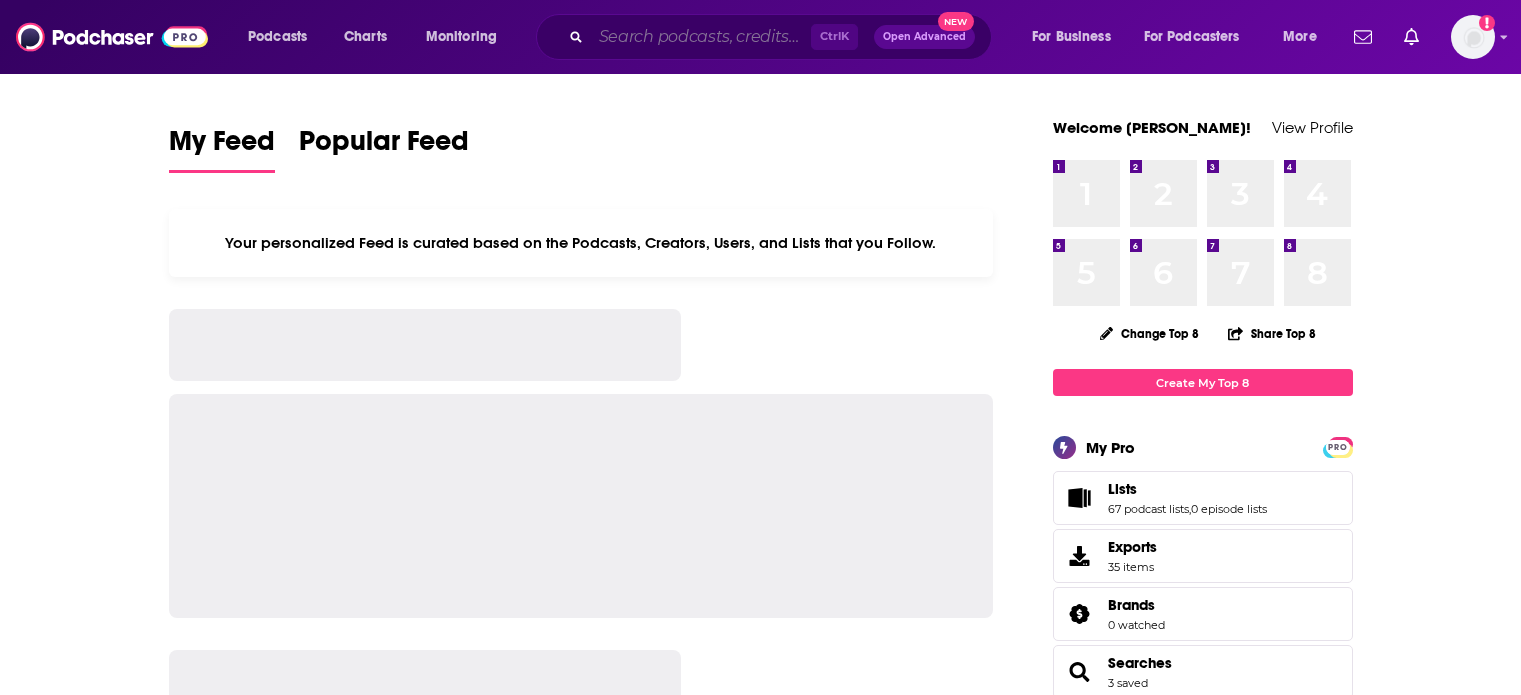 drag, startPoint x: 0, startPoint y: 0, endPoint x: 694, endPoint y: 30, distance: 694.64813 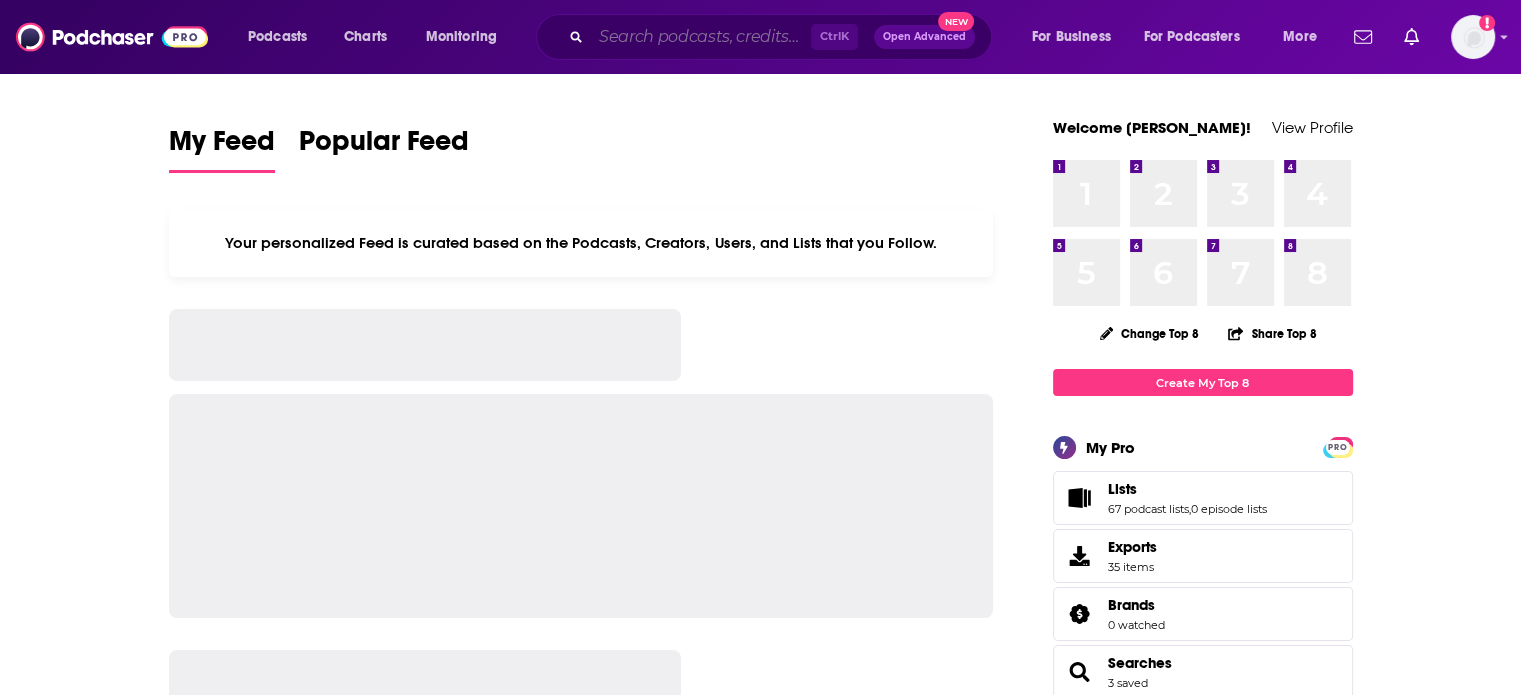 scroll, scrollTop: 0, scrollLeft: 0, axis: both 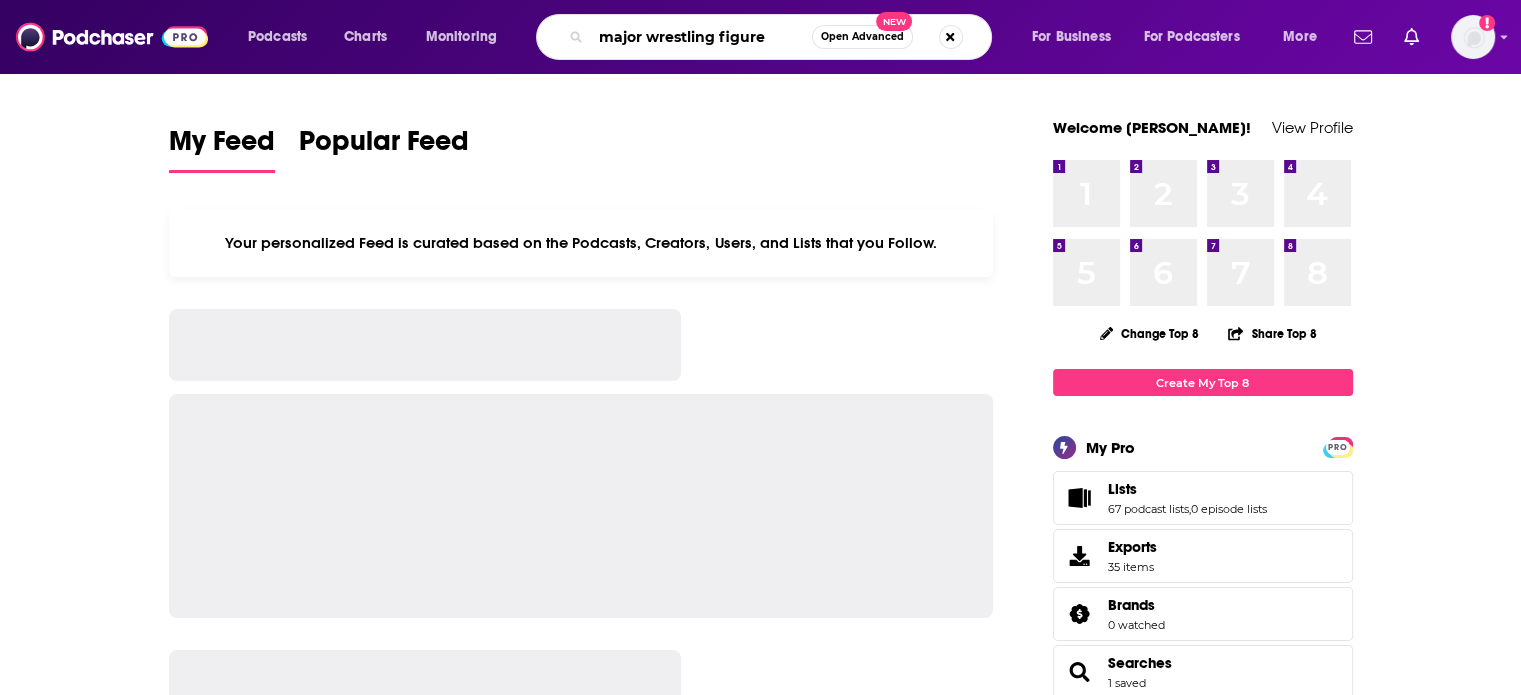type on "major wrestling figure" 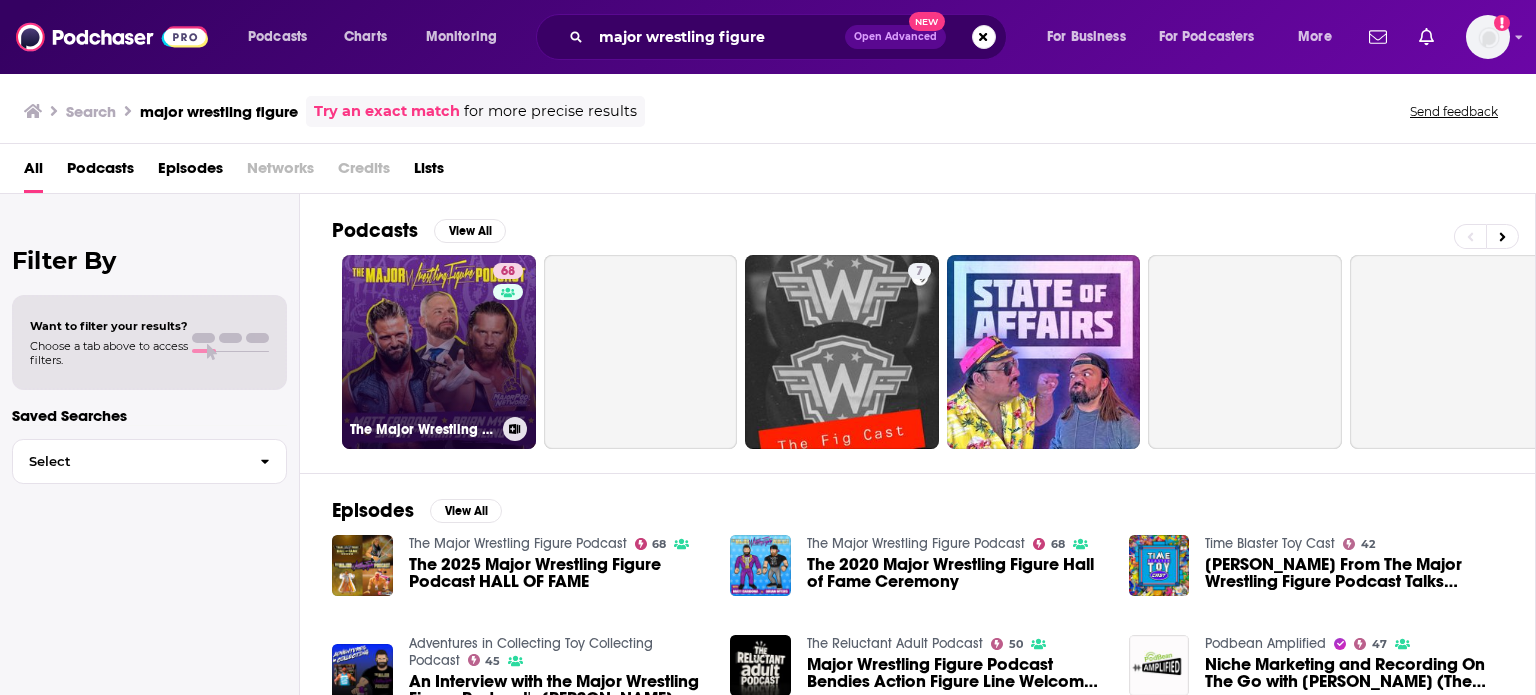 click on "68 The Major Wrestling Figure Podcast" at bounding box center [439, 352] 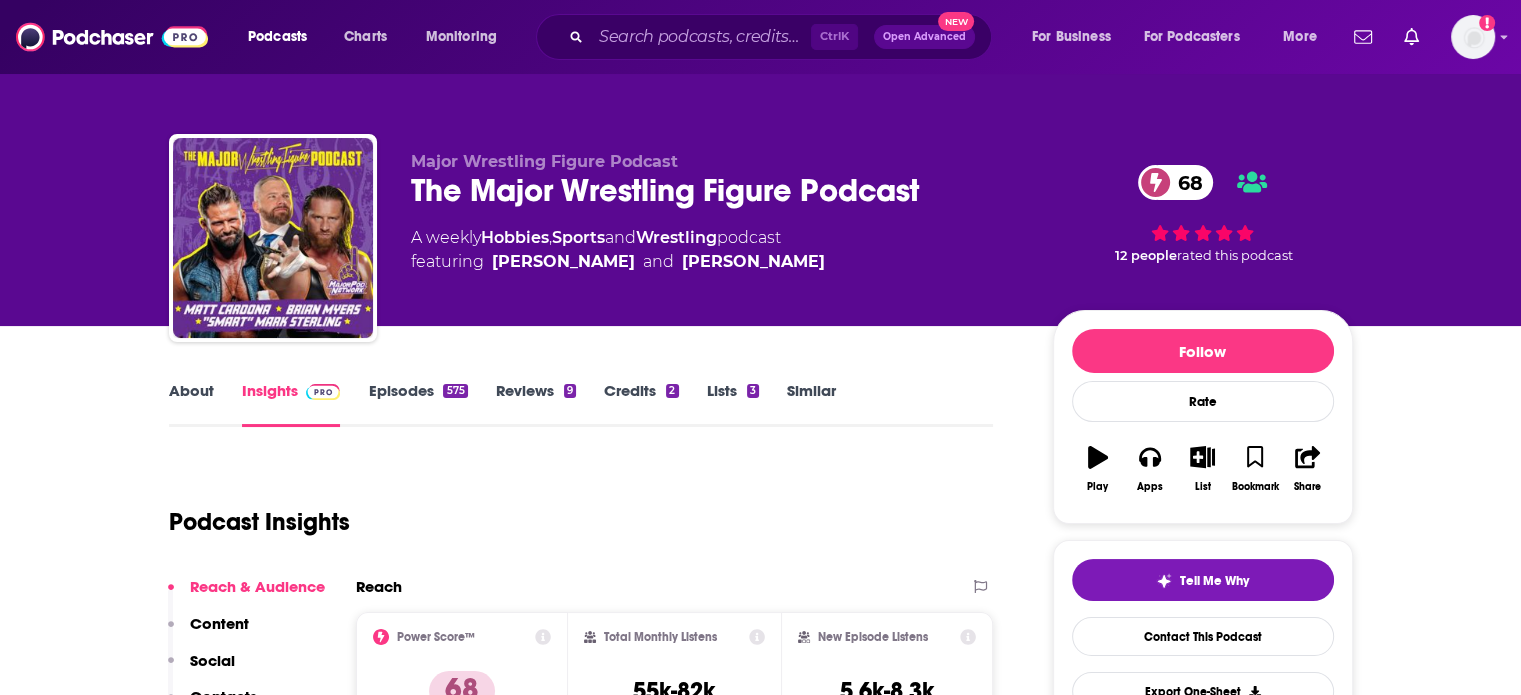 scroll, scrollTop: 0, scrollLeft: 0, axis: both 